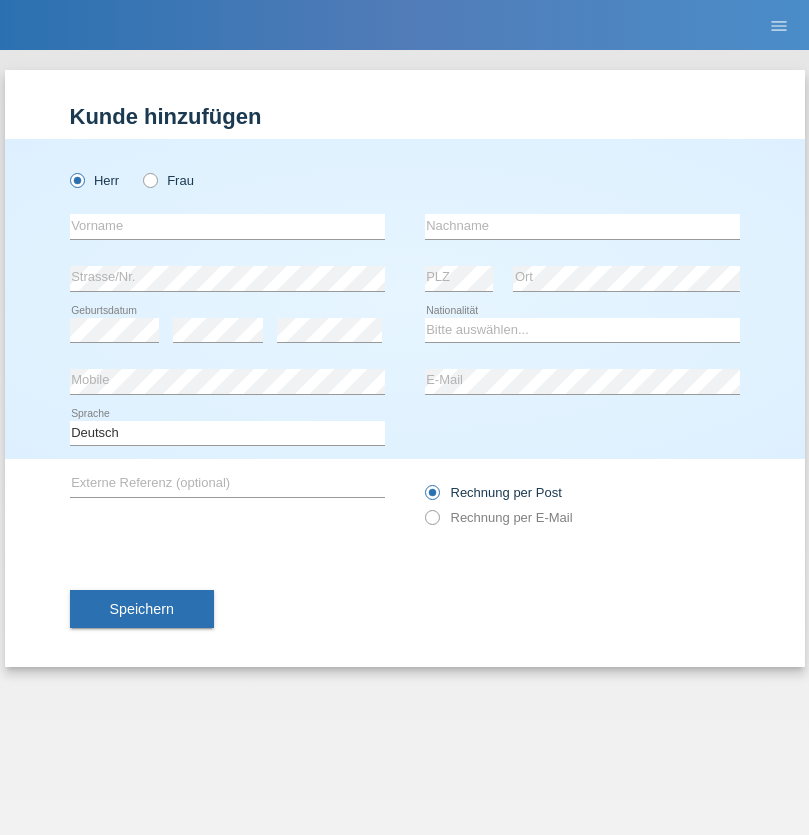 scroll, scrollTop: 0, scrollLeft: 0, axis: both 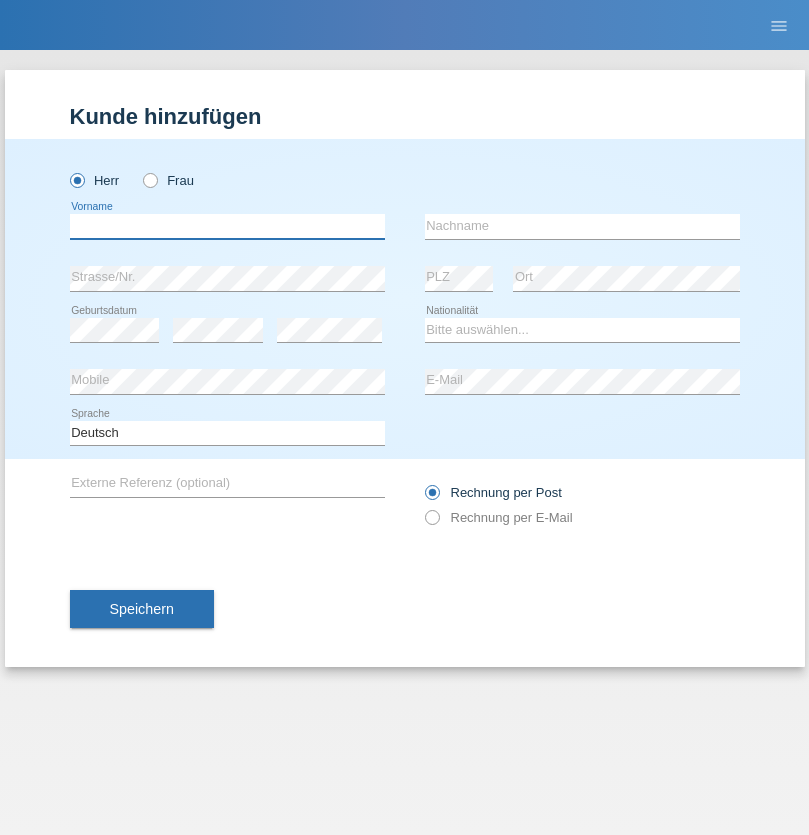 click at bounding box center (227, 226) 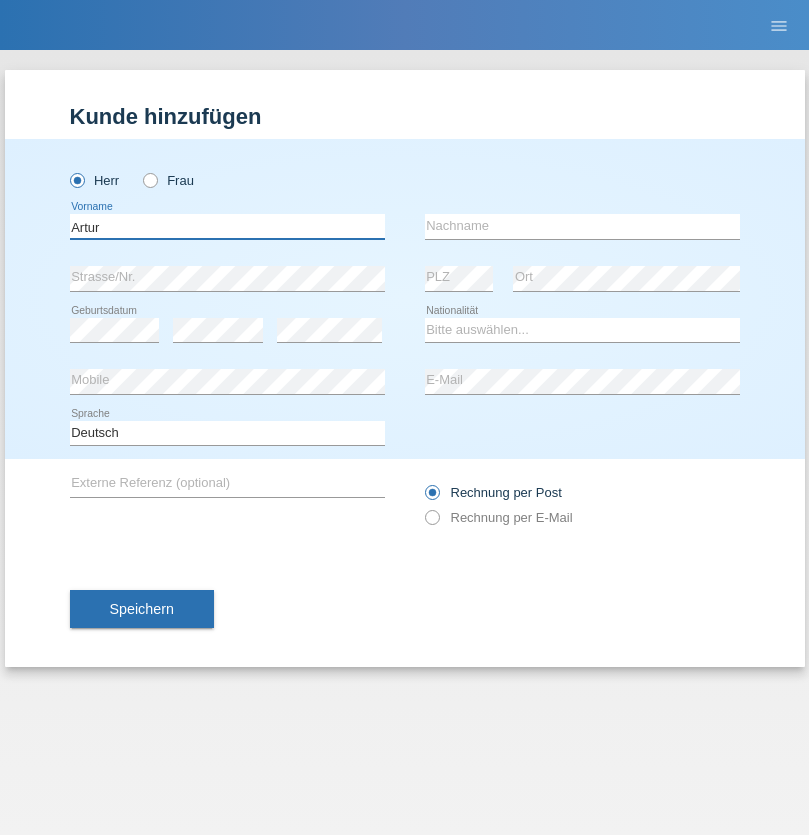 type on "Artur" 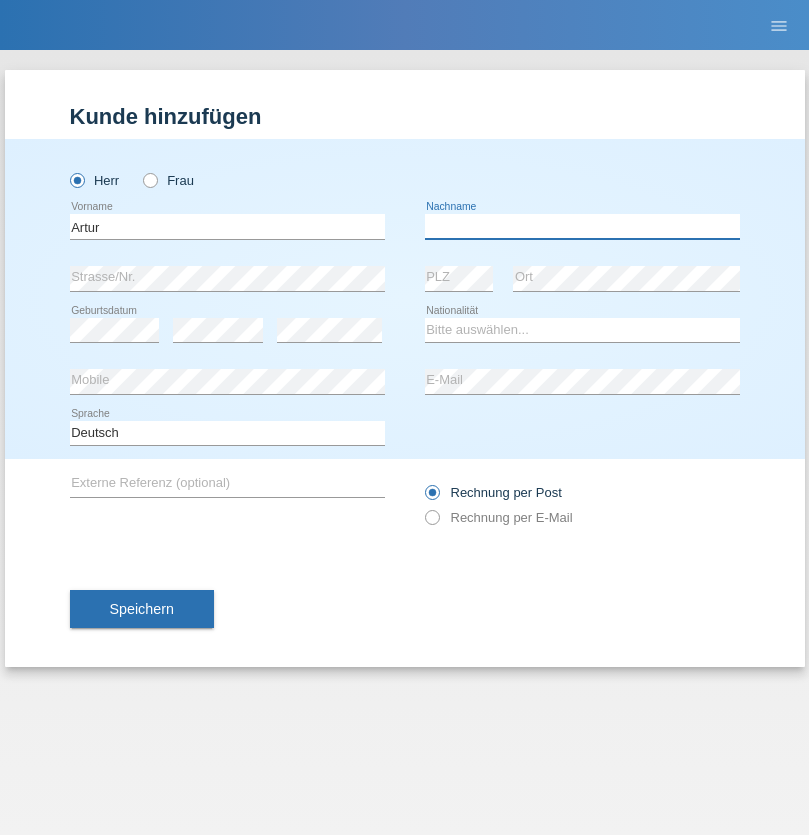 click at bounding box center [582, 226] 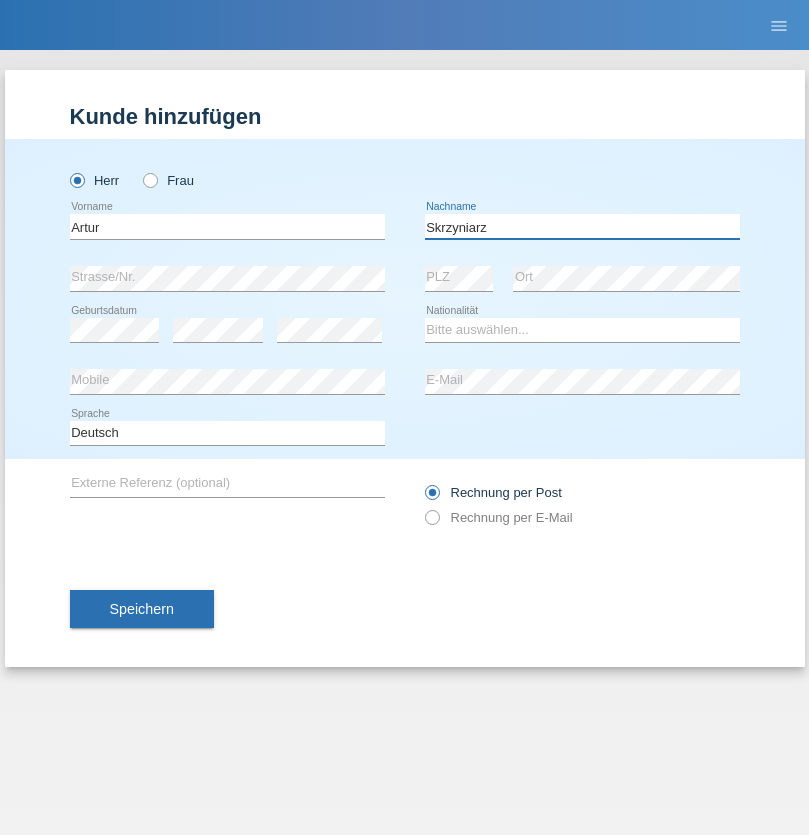 type on "Skrzyniarz" 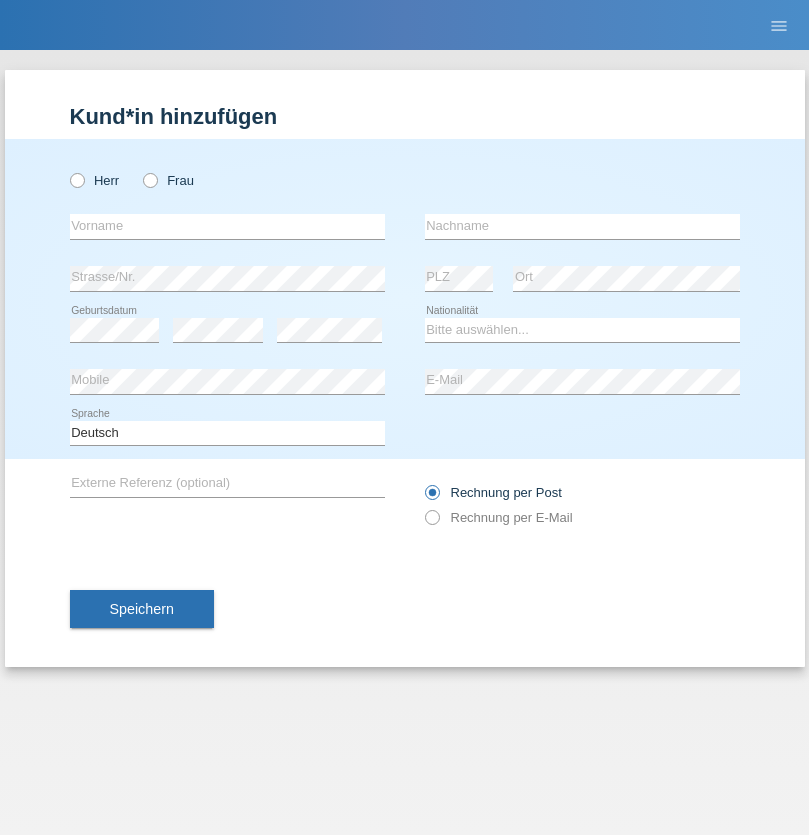 scroll, scrollTop: 0, scrollLeft: 0, axis: both 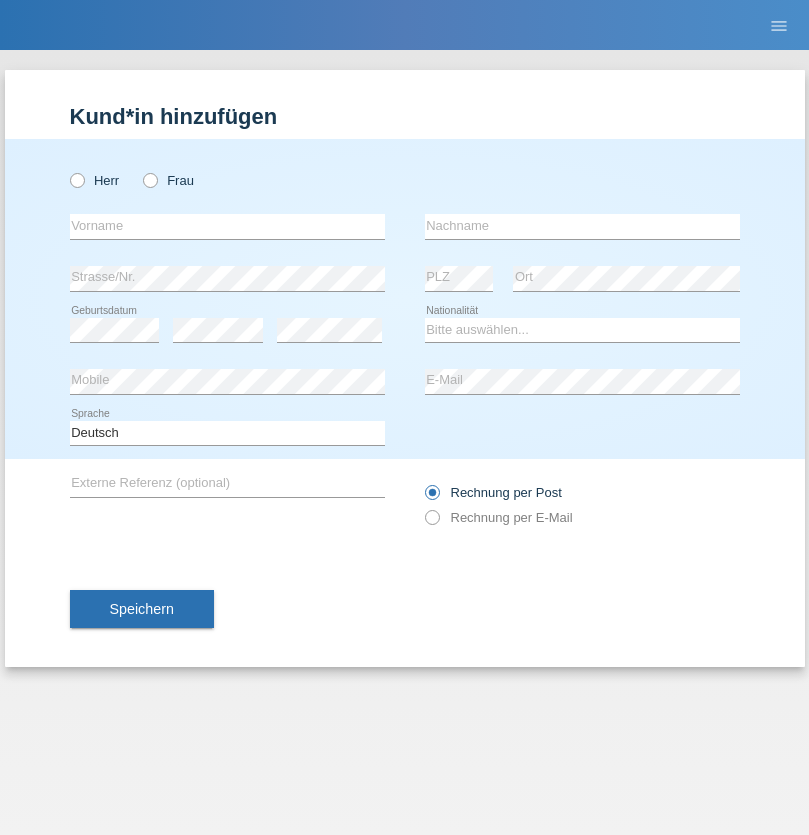 radio on "true" 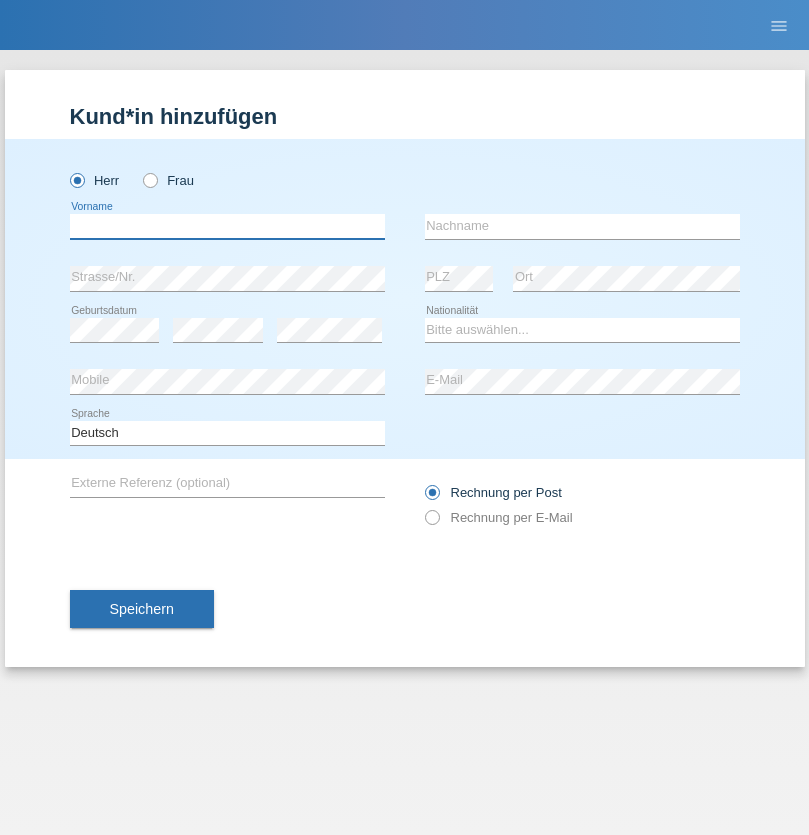click at bounding box center (227, 226) 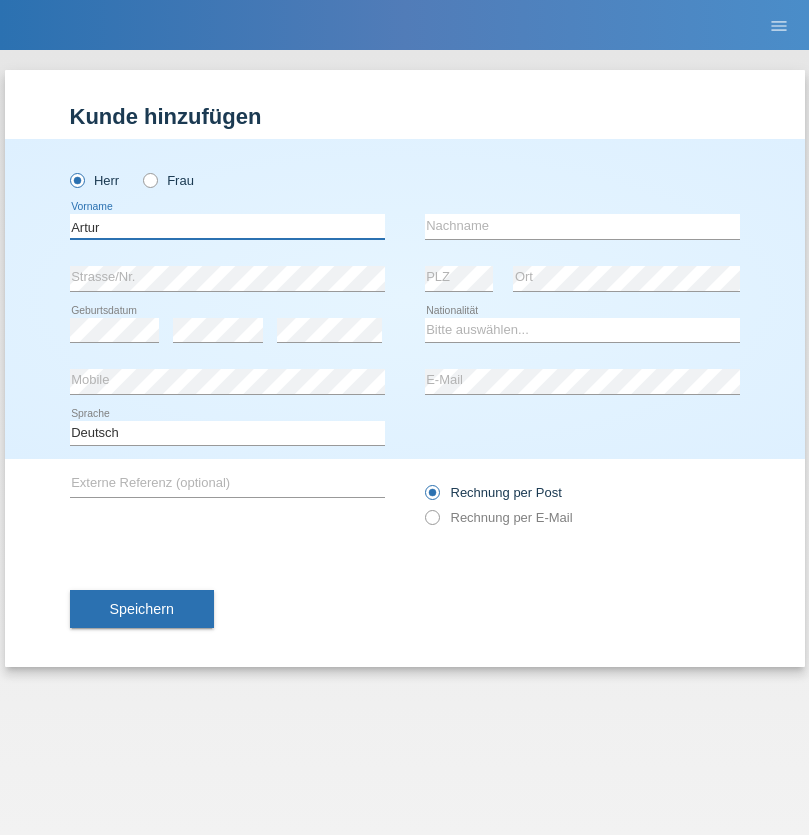 type on "Artur" 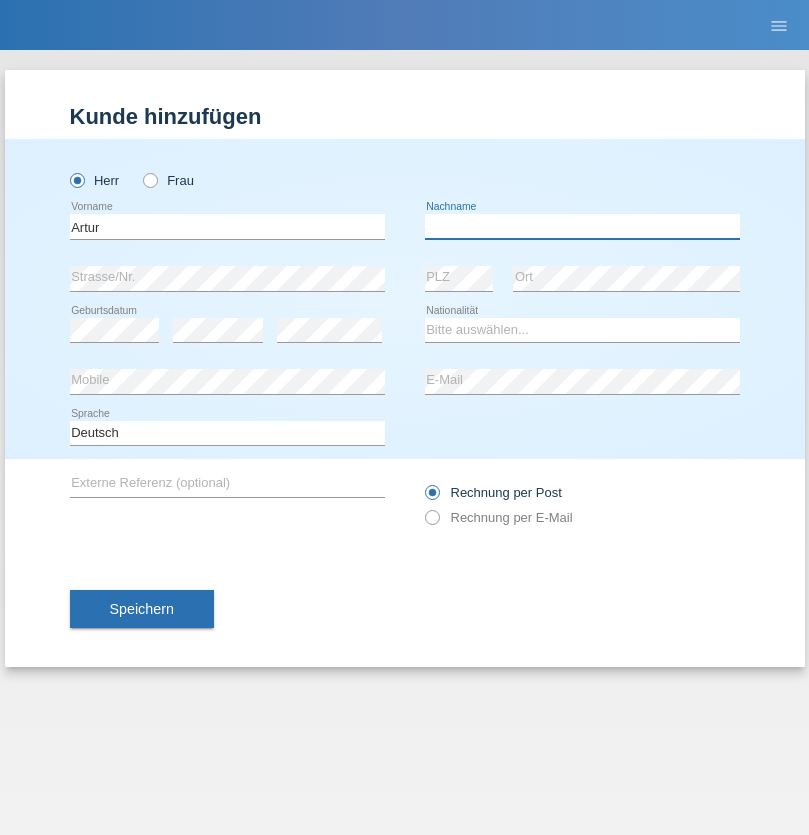 click at bounding box center (582, 226) 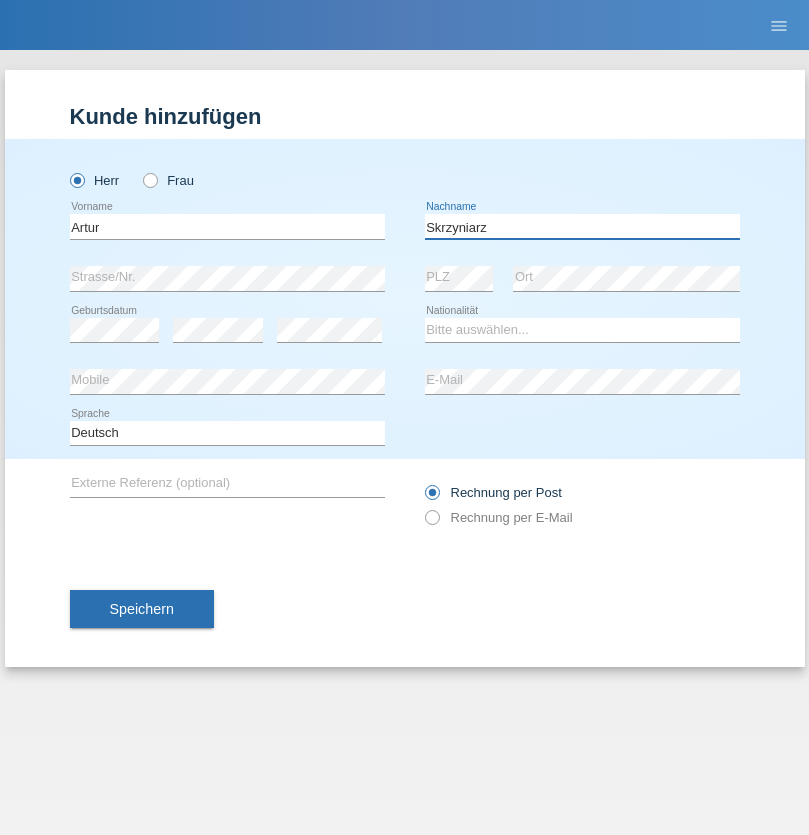 type on "Skrzyniarz" 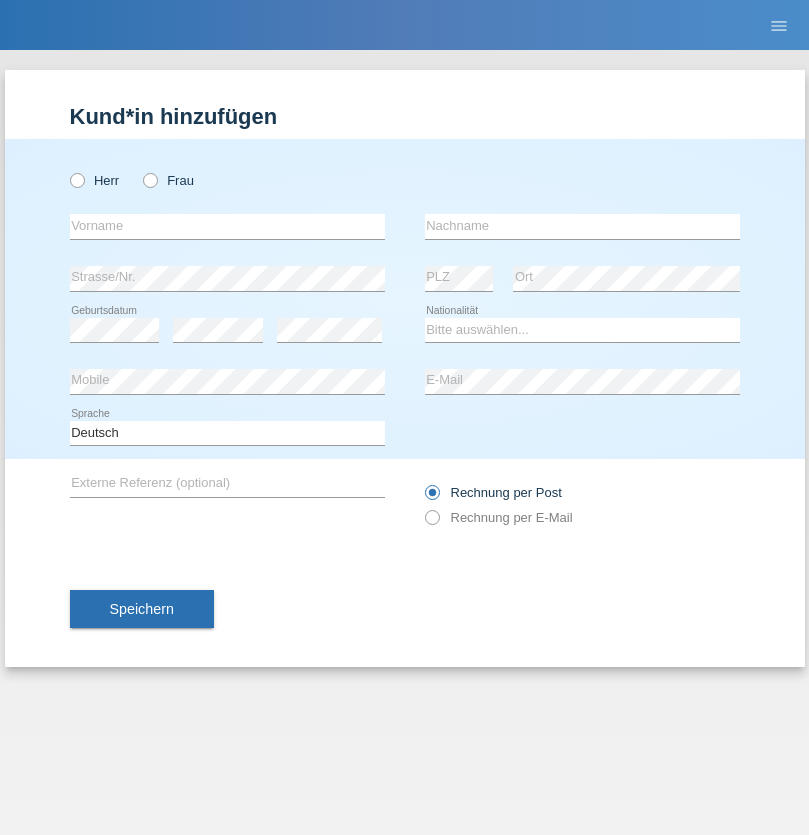 scroll, scrollTop: 0, scrollLeft: 0, axis: both 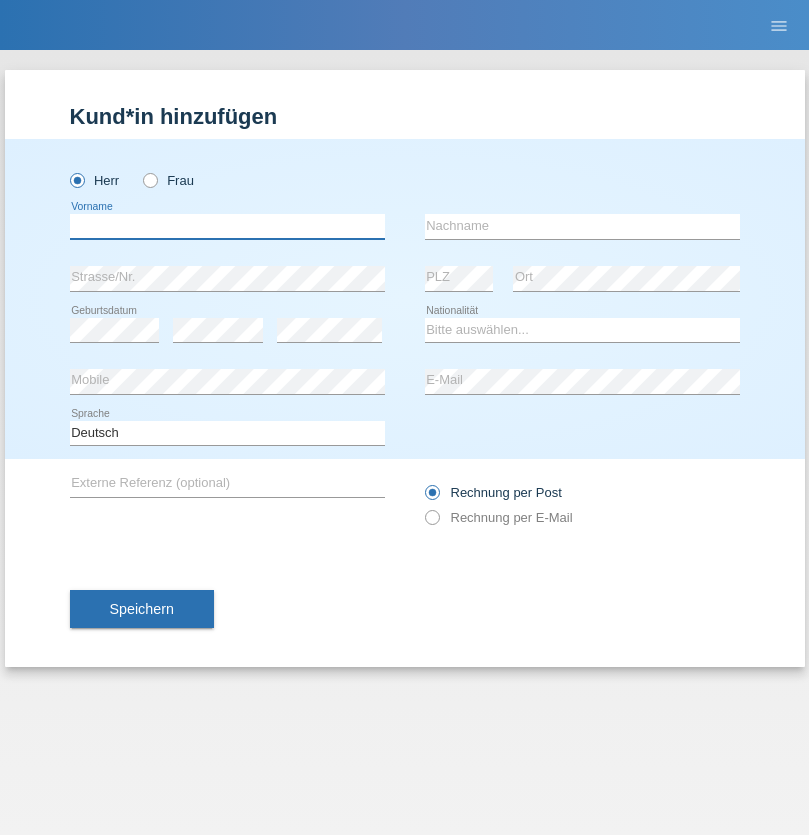 click at bounding box center (227, 226) 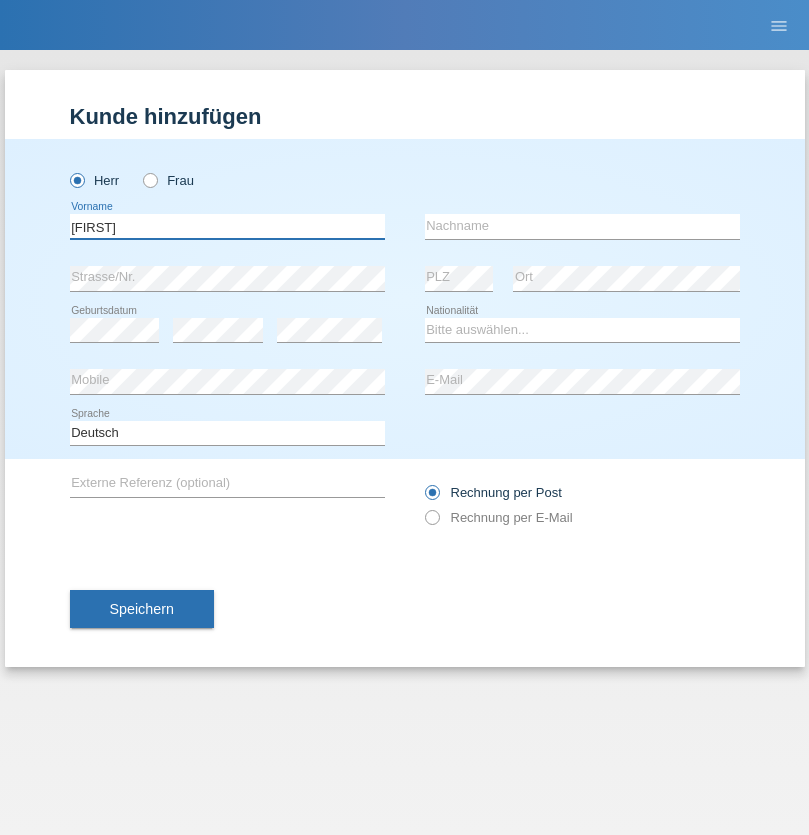 type on "[FIRST]" 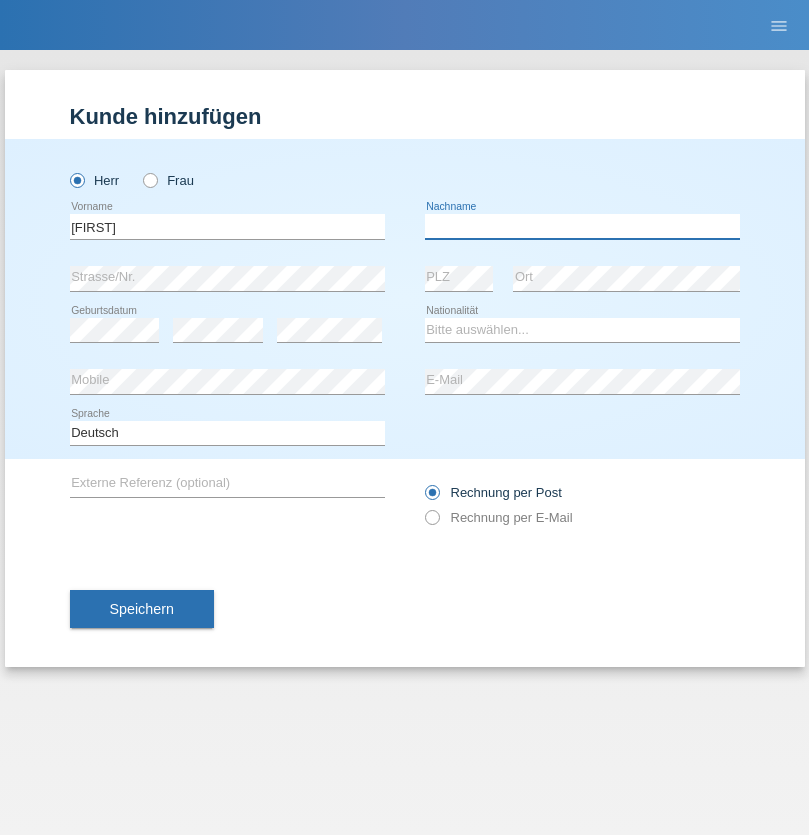 click at bounding box center [582, 226] 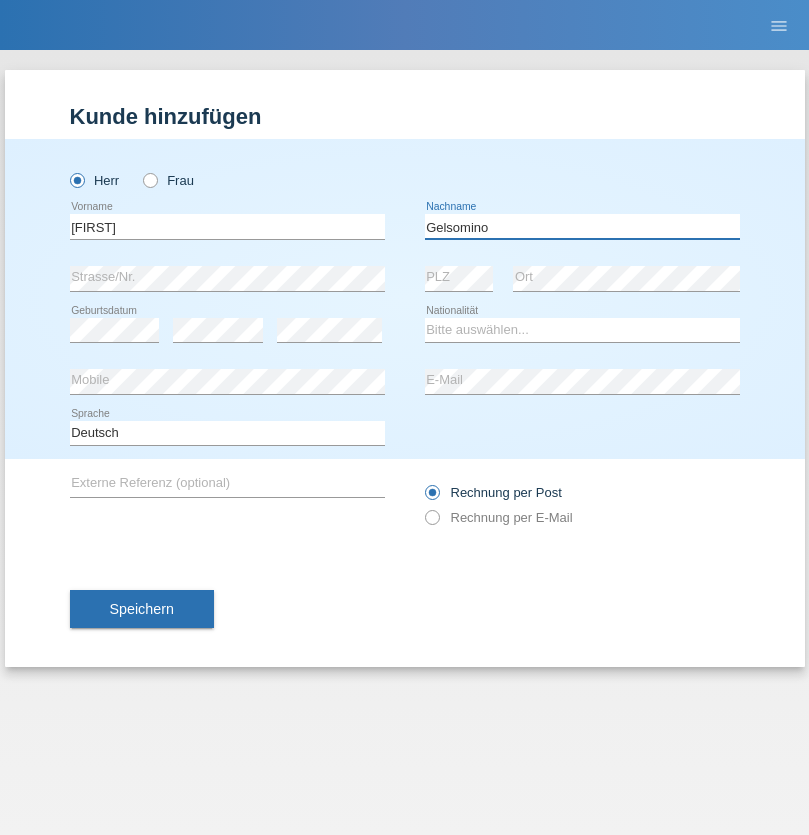type on "Gelsomino" 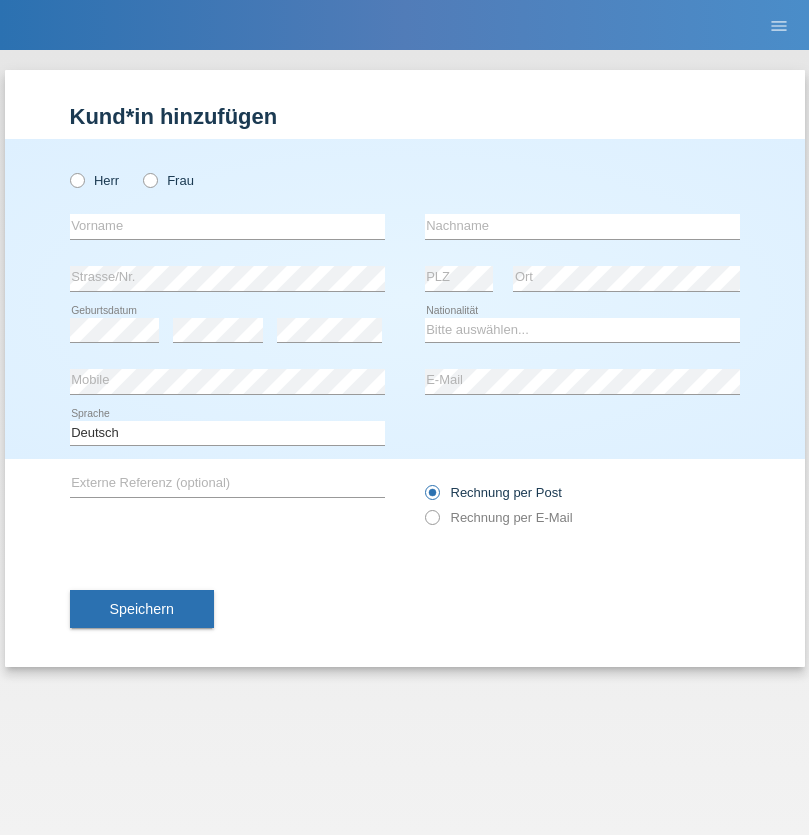 scroll, scrollTop: 0, scrollLeft: 0, axis: both 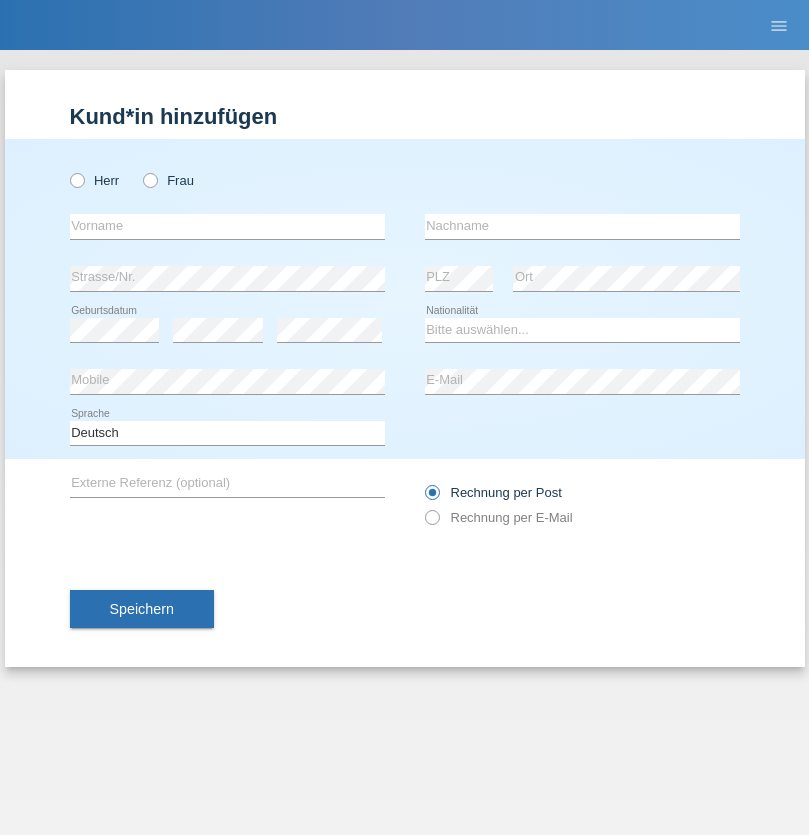 radio on "true" 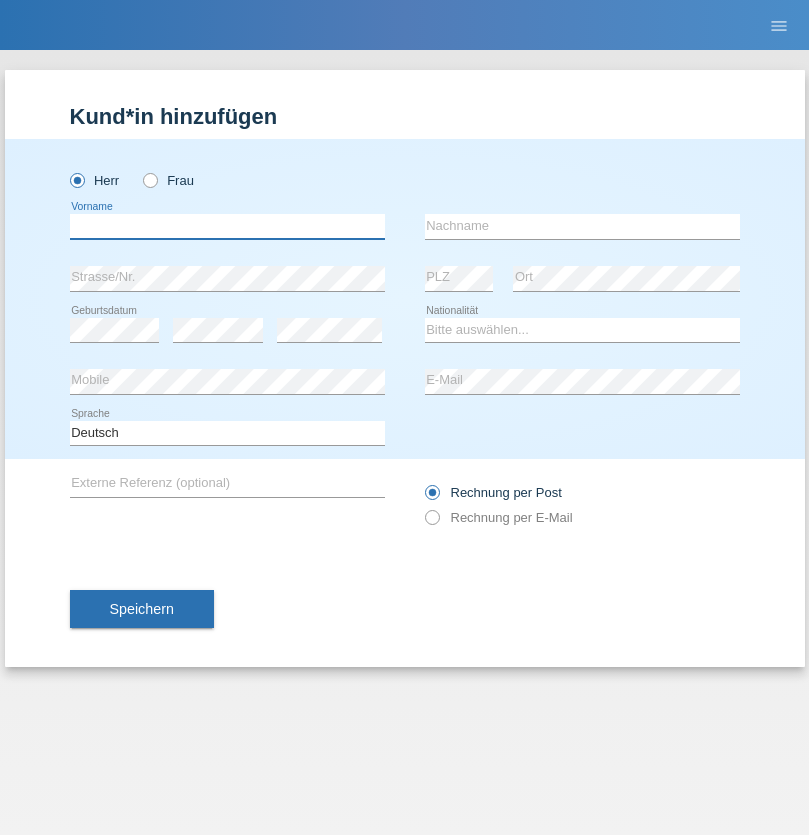 click at bounding box center [227, 226] 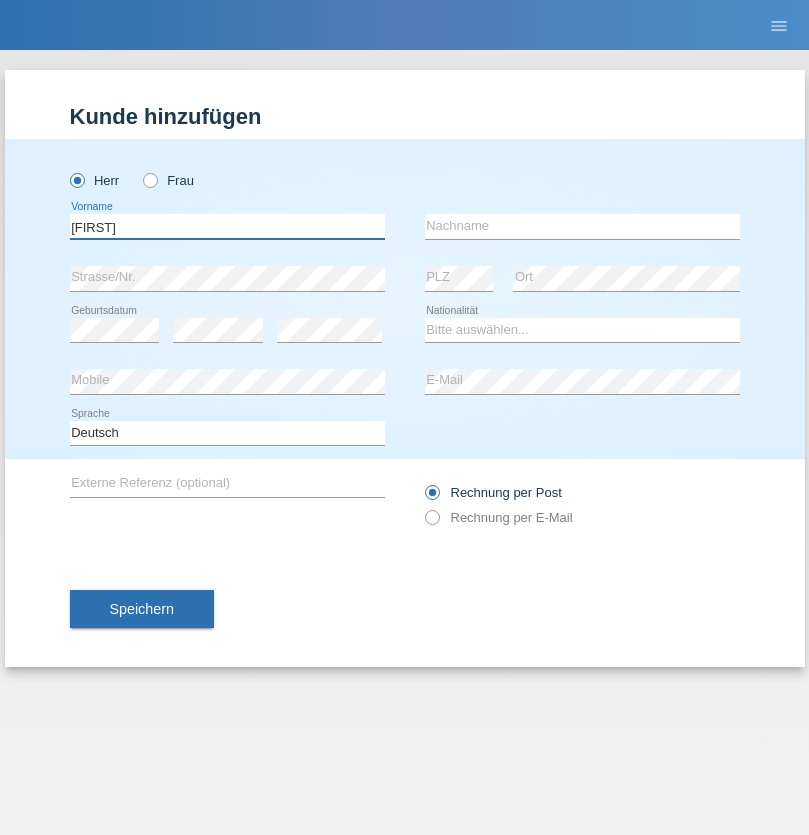 type on "Baran" 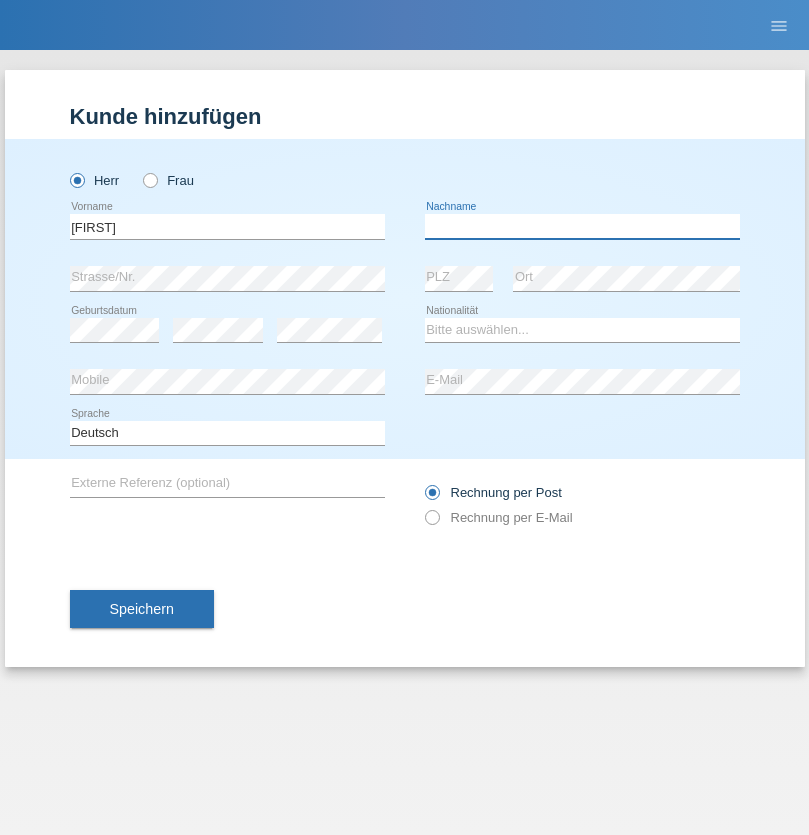 click at bounding box center [582, 226] 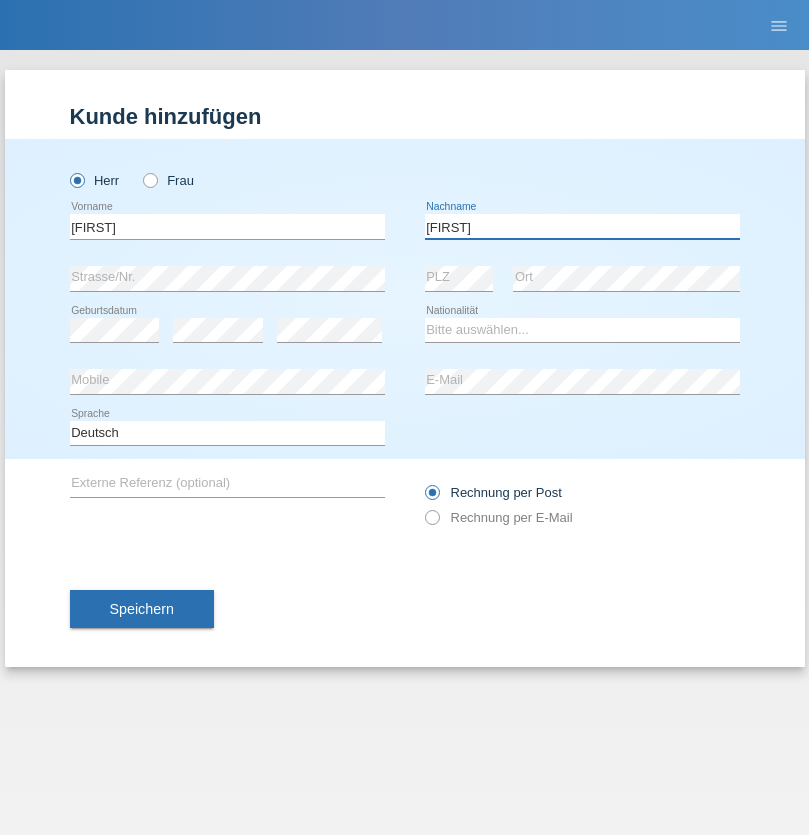 type on "Ayaz" 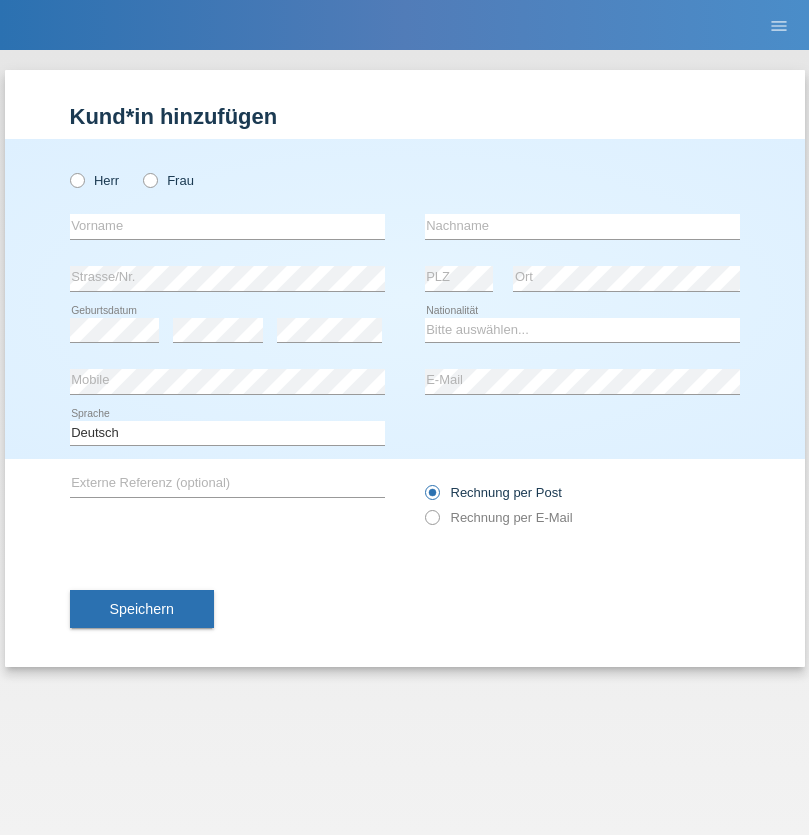 scroll, scrollTop: 0, scrollLeft: 0, axis: both 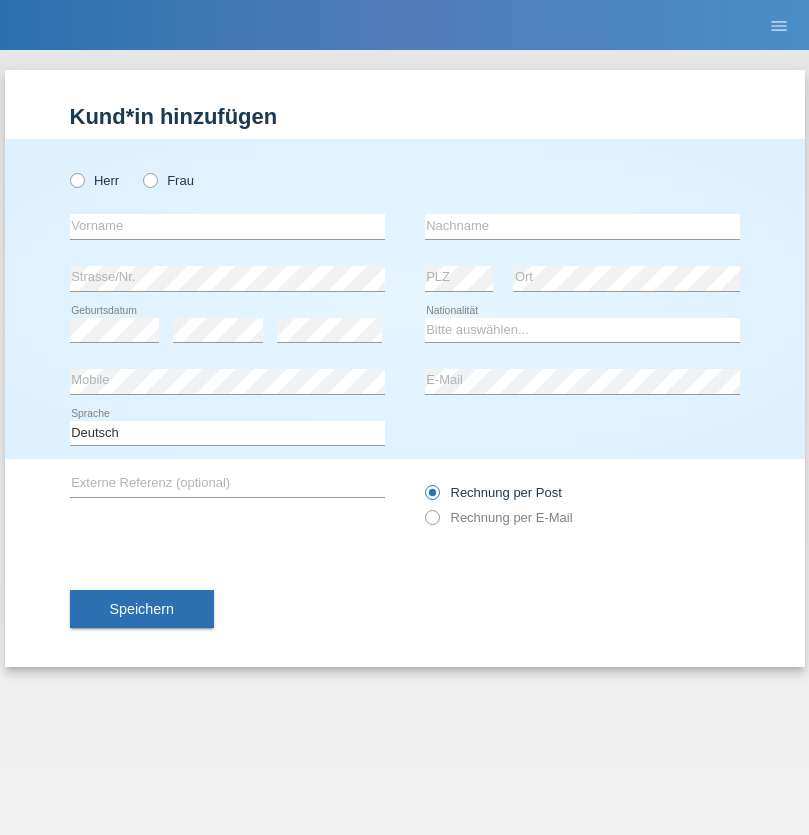 radio on "true" 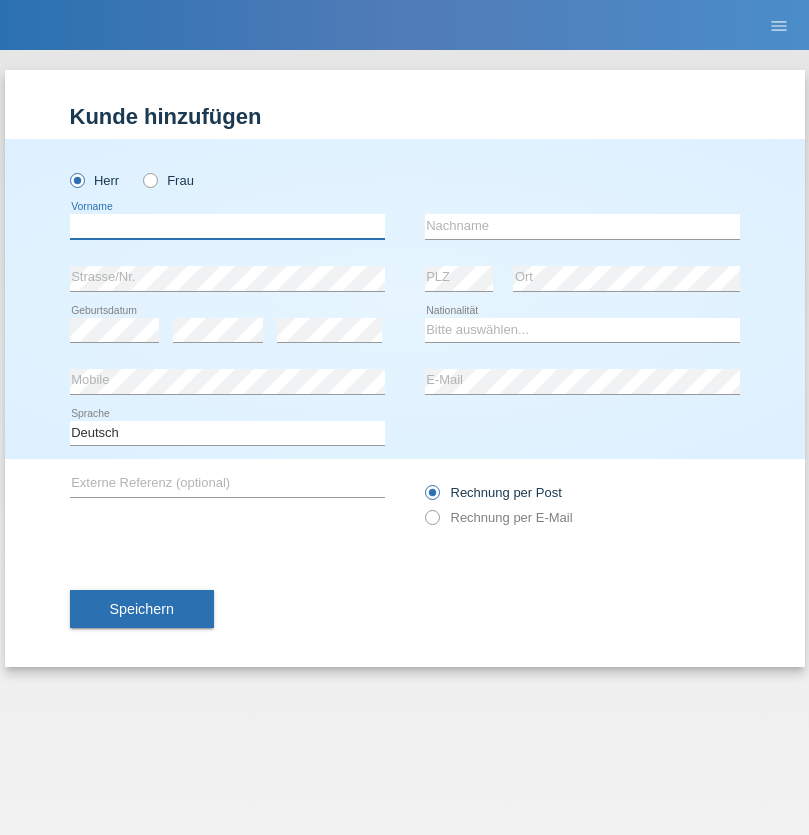 click at bounding box center [227, 226] 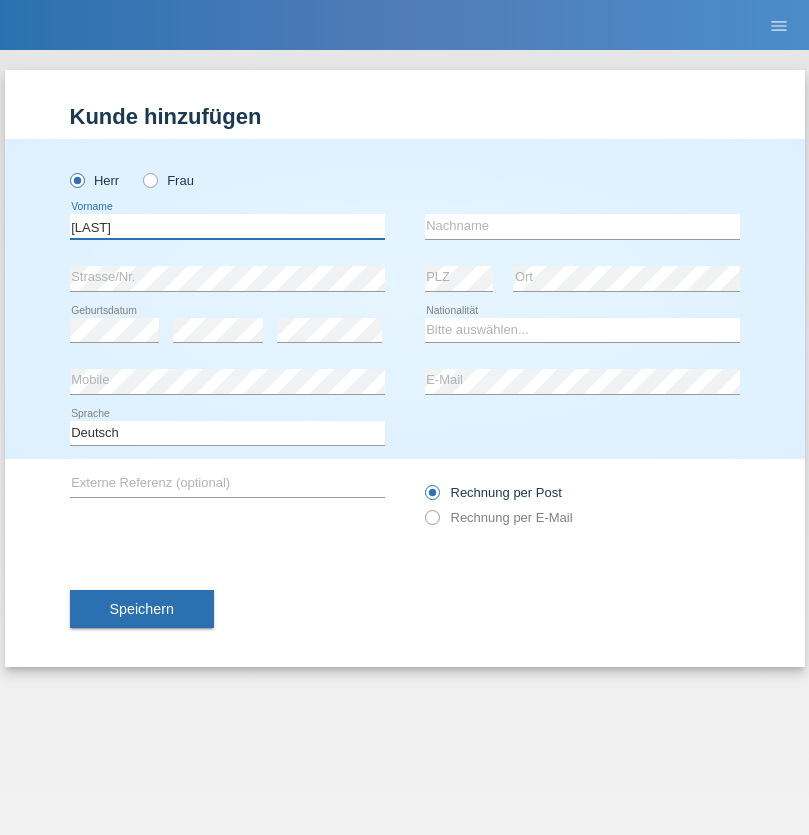type on "Baran" 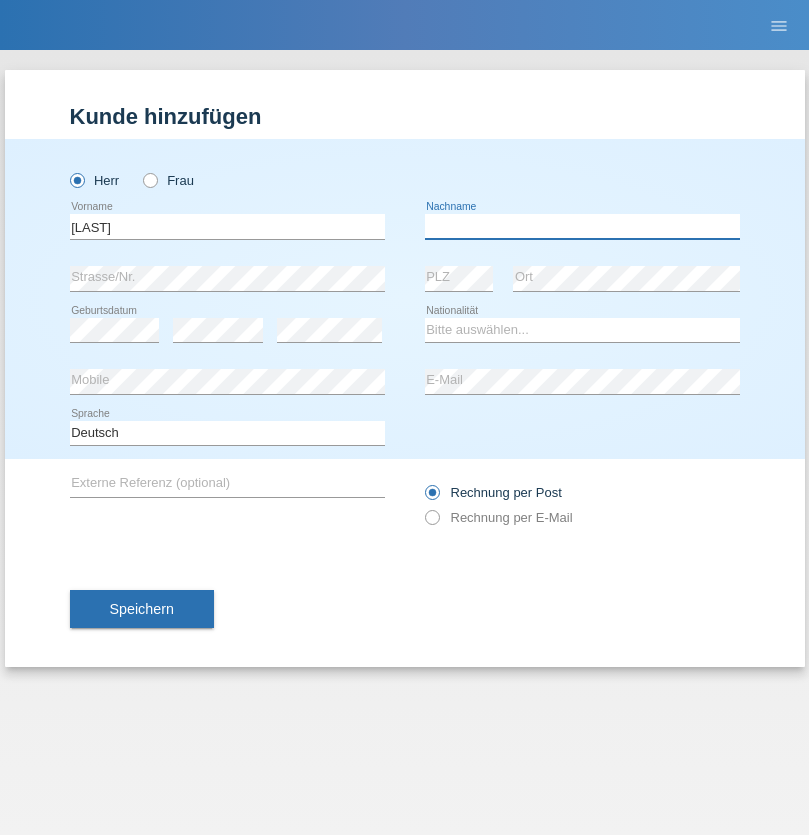 click at bounding box center [582, 226] 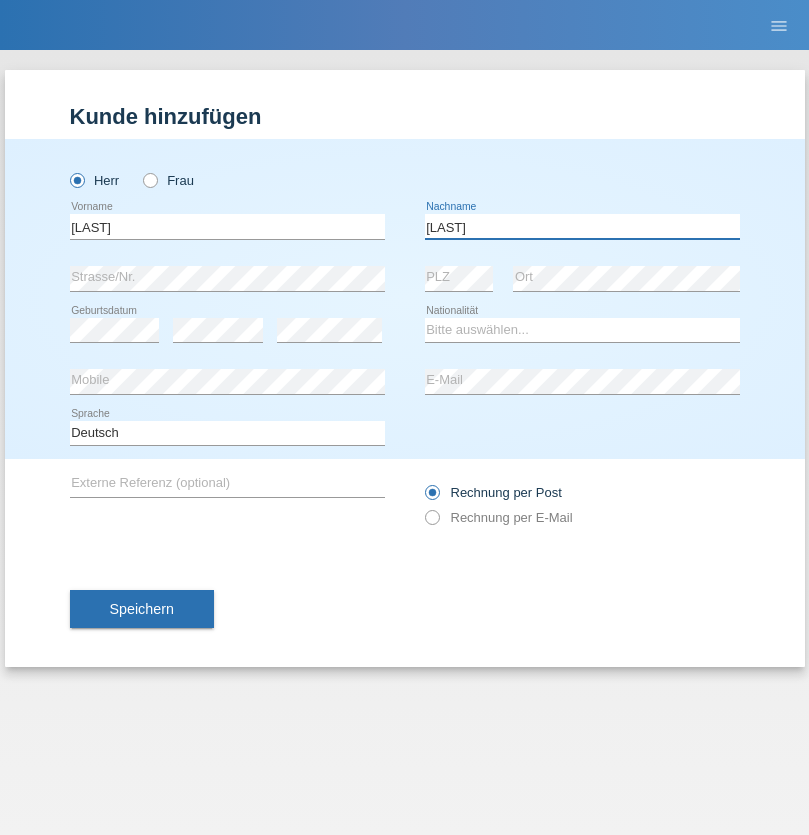 type on "Ayaz" 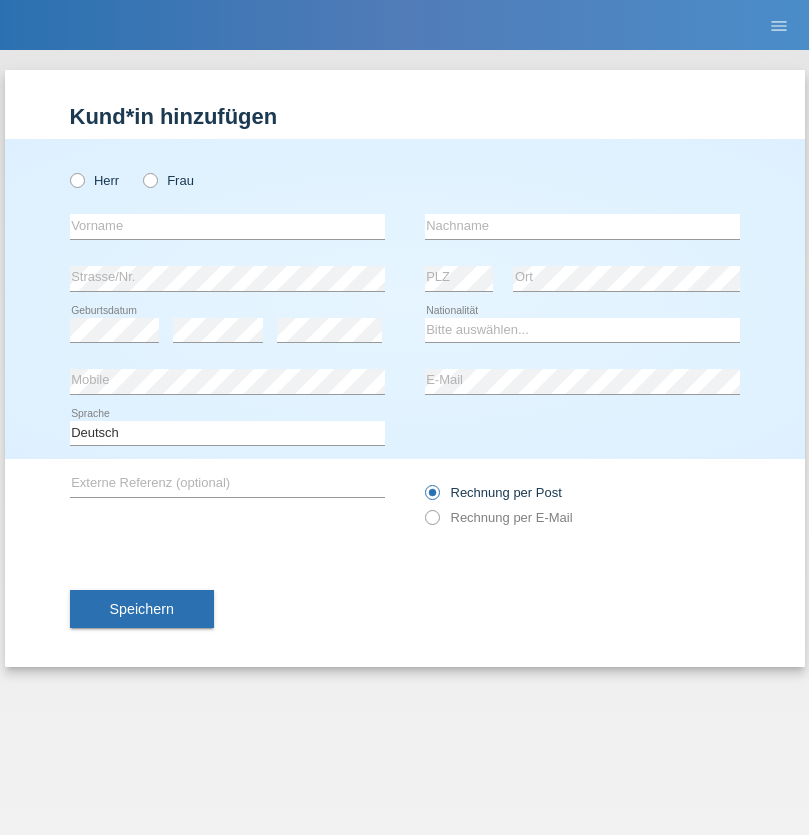 scroll, scrollTop: 0, scrollLeft: 0, axis: both 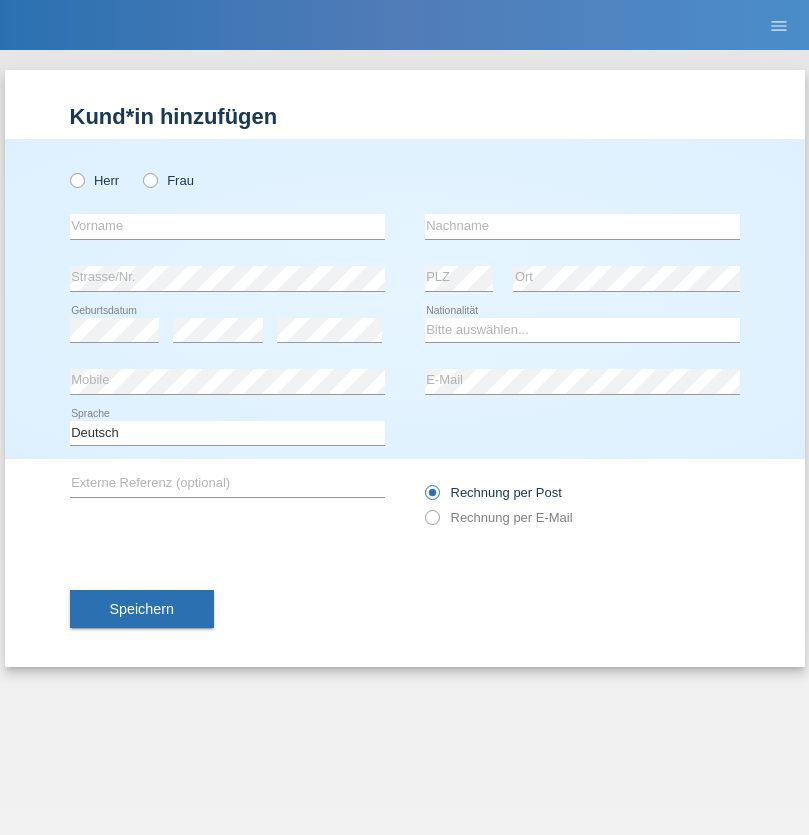 radio on "true" 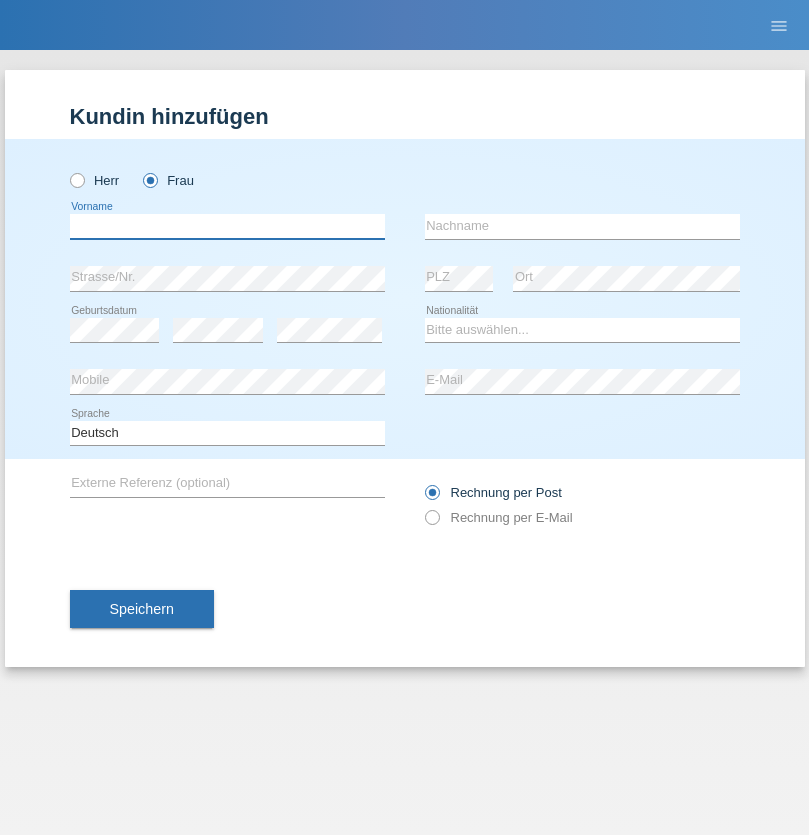 click at bounding box center [227, 226] 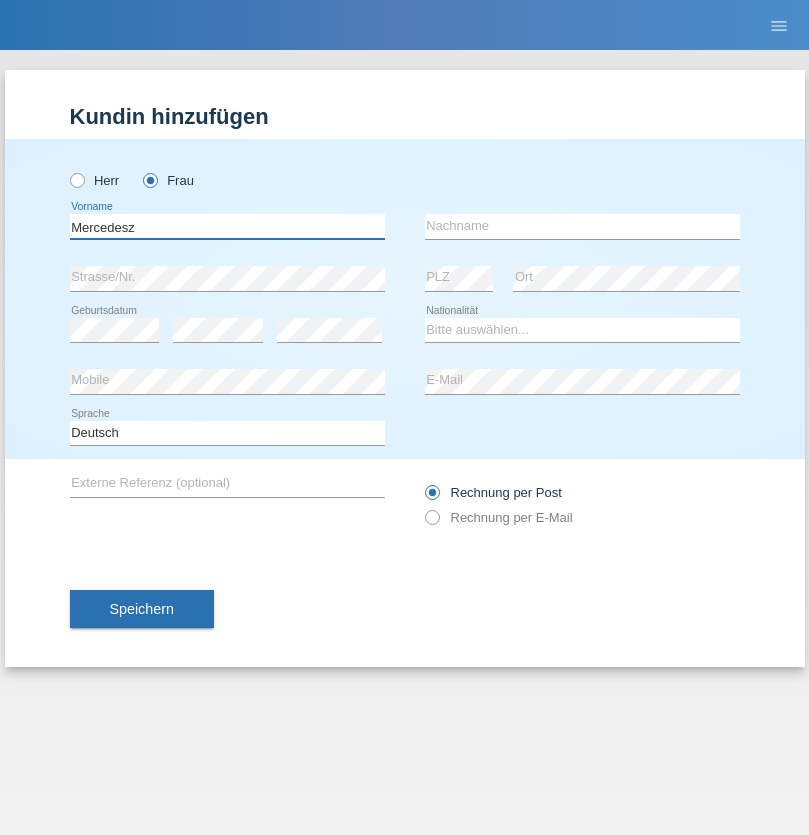 type on "Mercedesz" 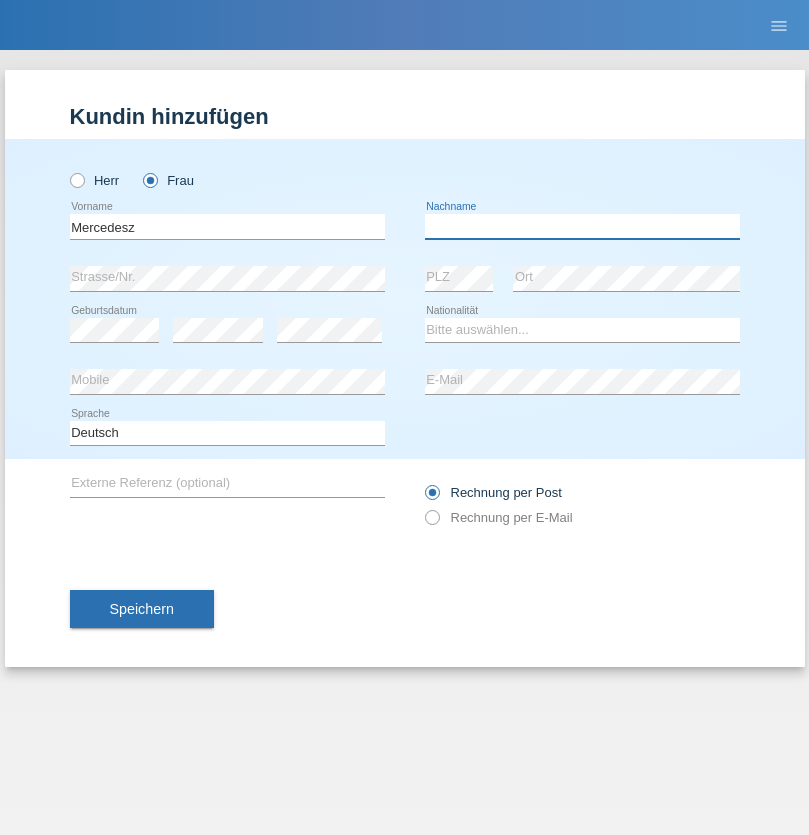 click at bounding box center (582, 226) 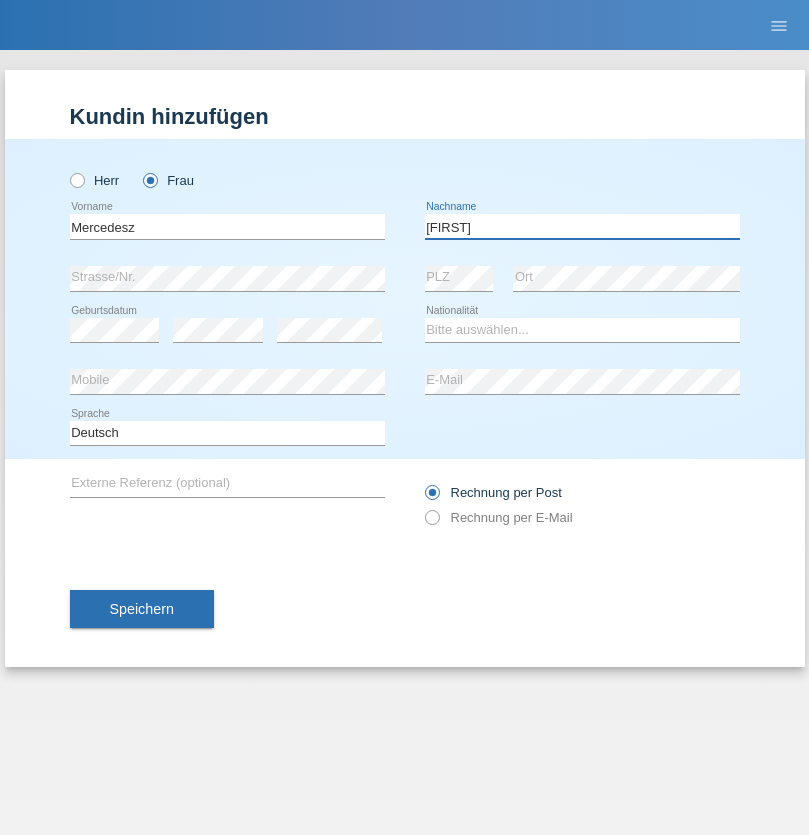 type on "Maria" 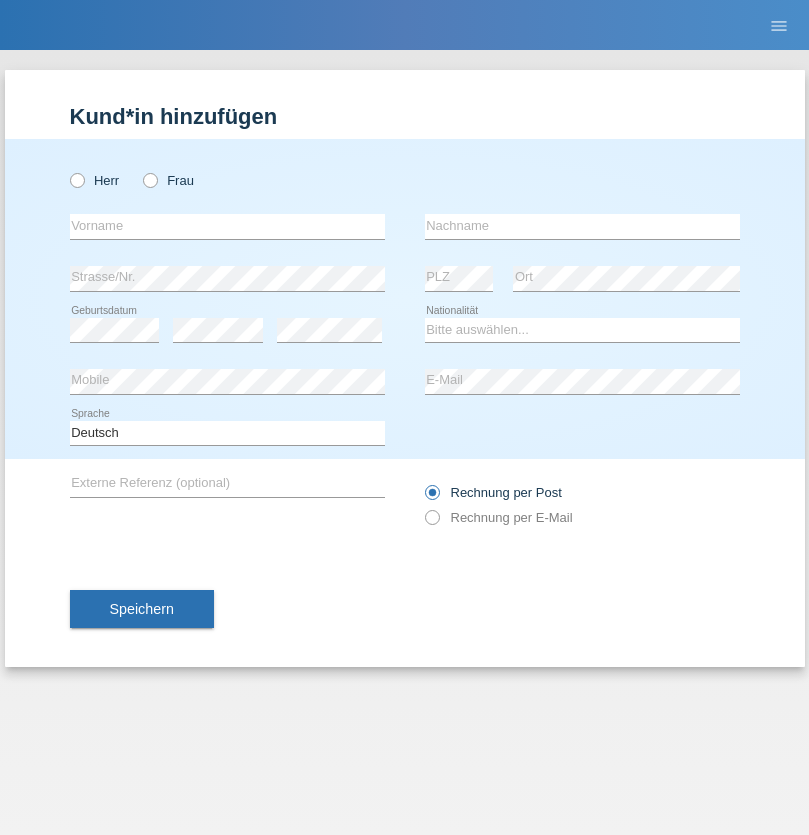 scroll, scrollTop: 0, scrollLeft: 0, axis: both 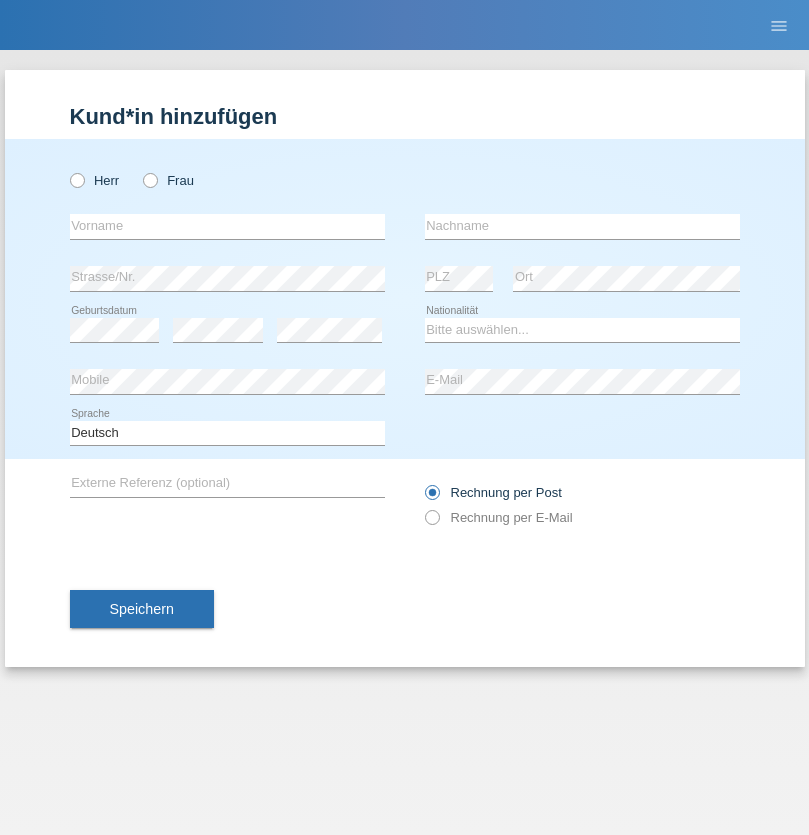 radio on "true" 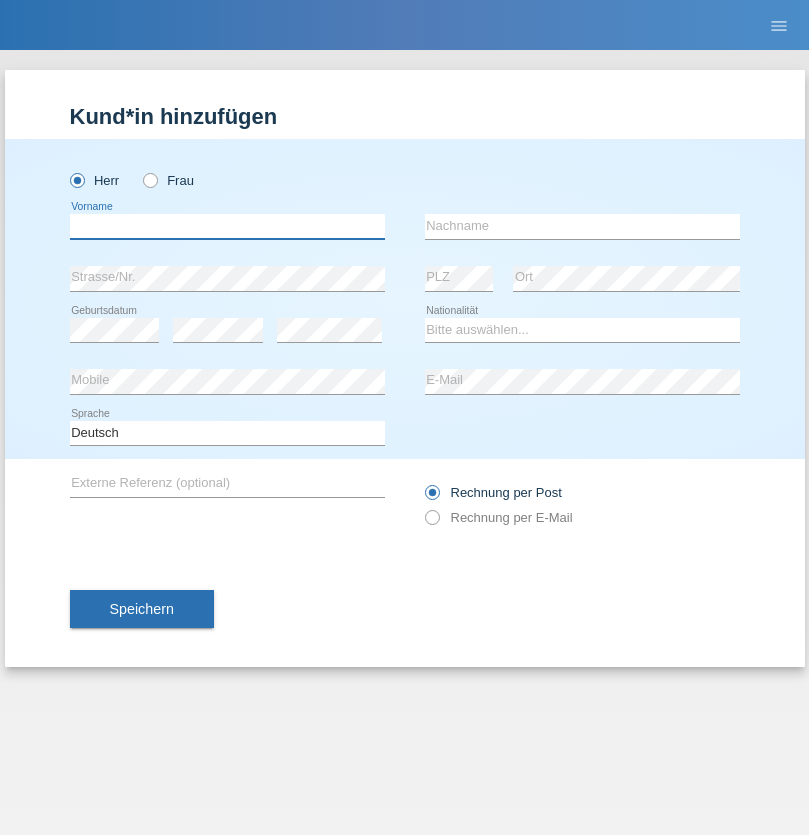 click at bounding box center [227, 226] 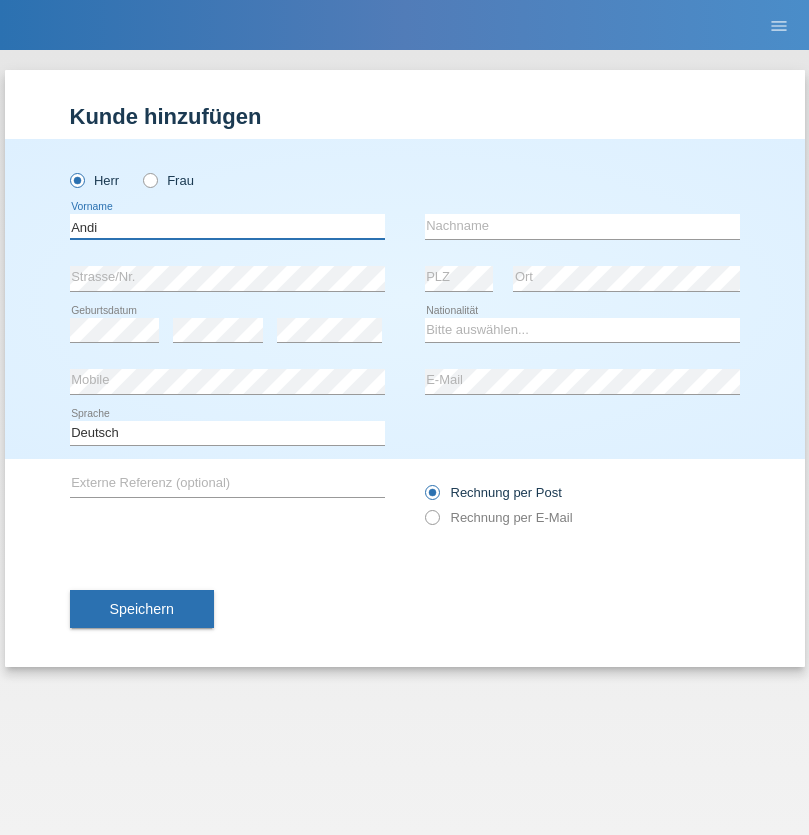 type on "Andi" 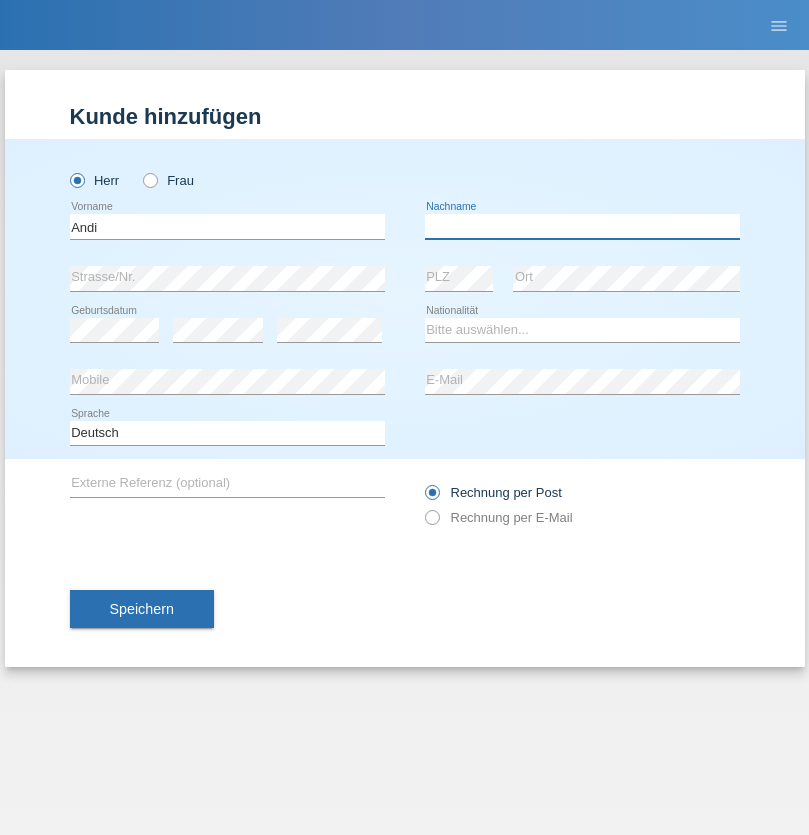click at bounding box center (582, 226) 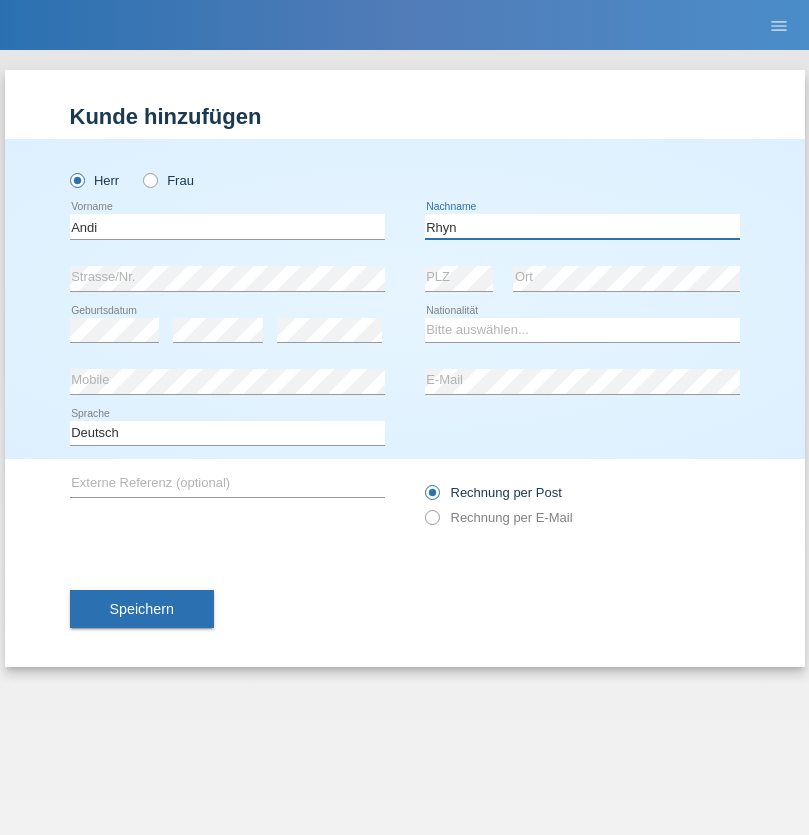 type on "Rhyn" 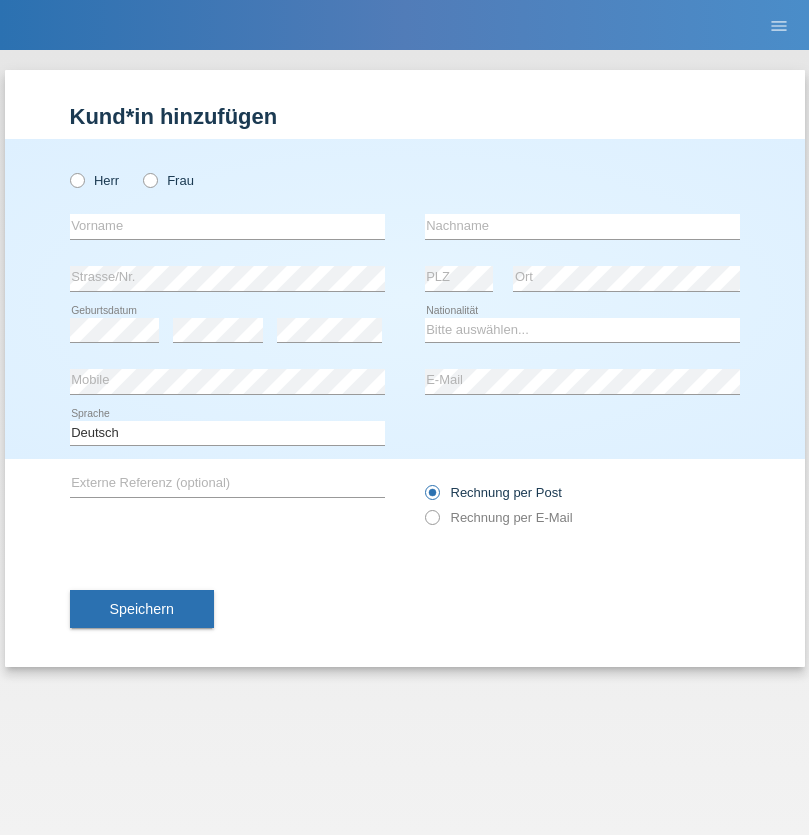 scroll, scrollTop: 0, scrollLeft: 0, axis: both 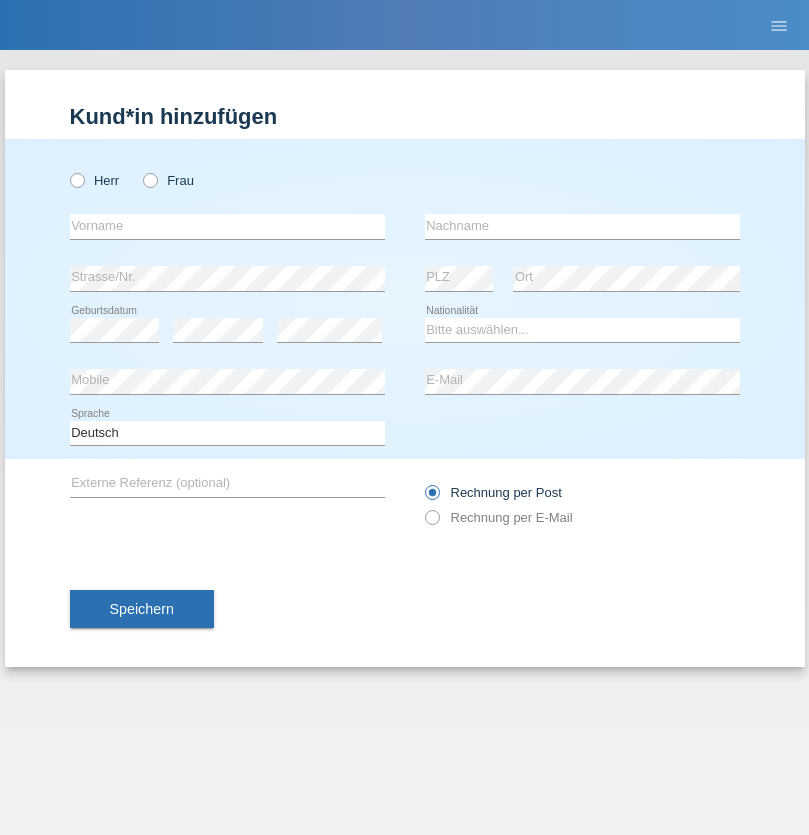 radio on "true" 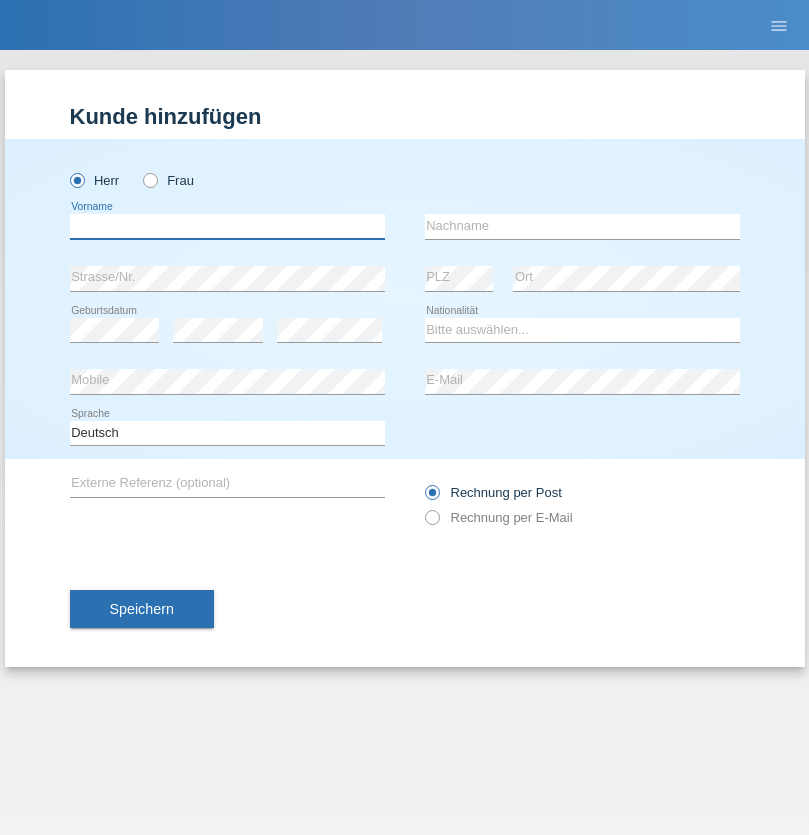 click at bounding box center (227, 226) 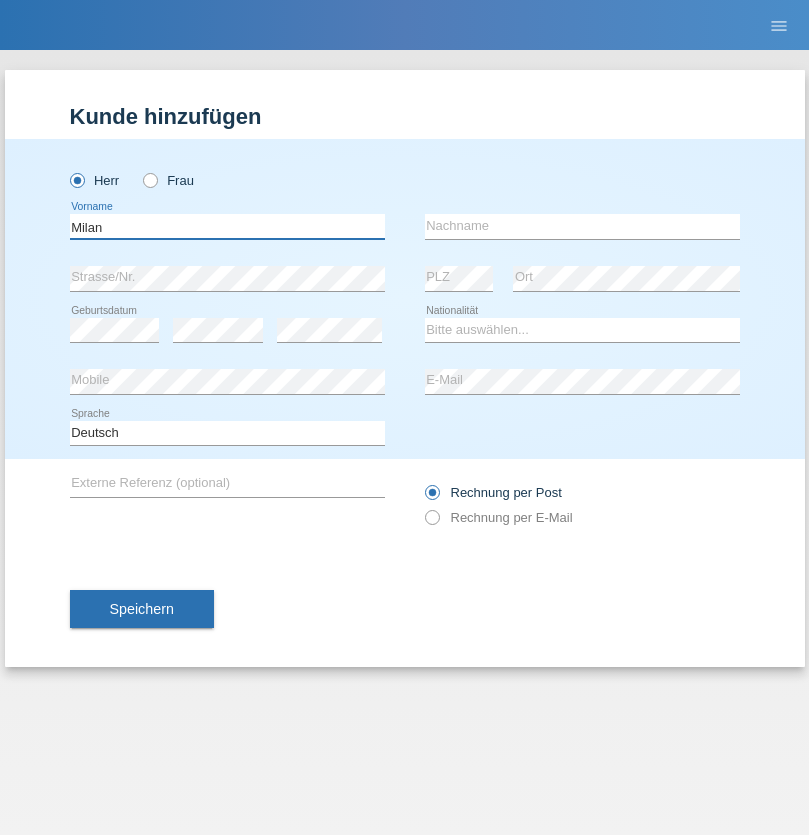 type on "Milan" 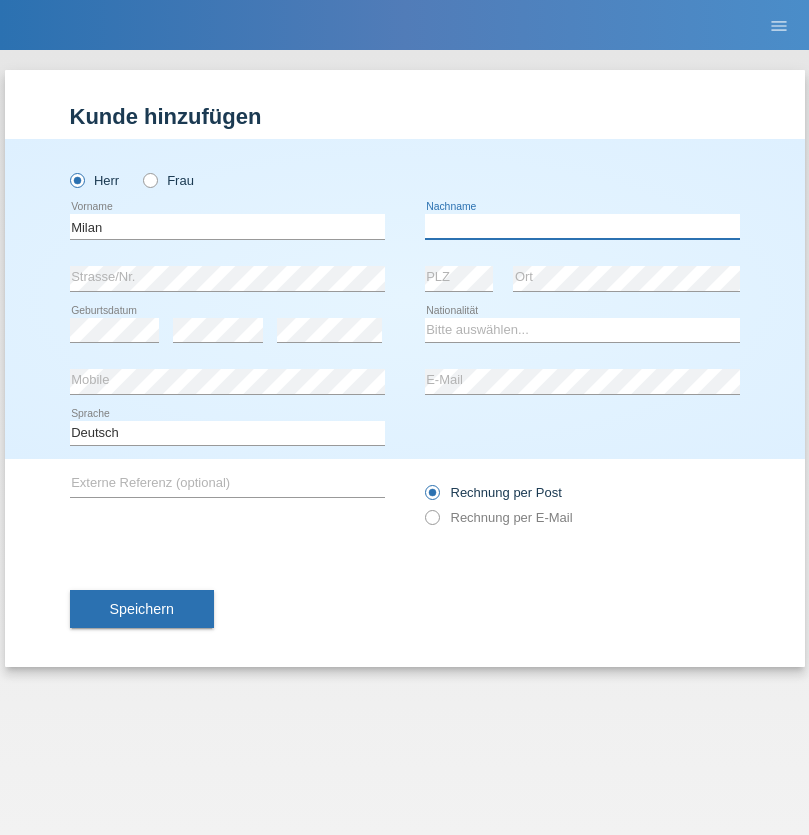 click at bounding box center (582, 226) 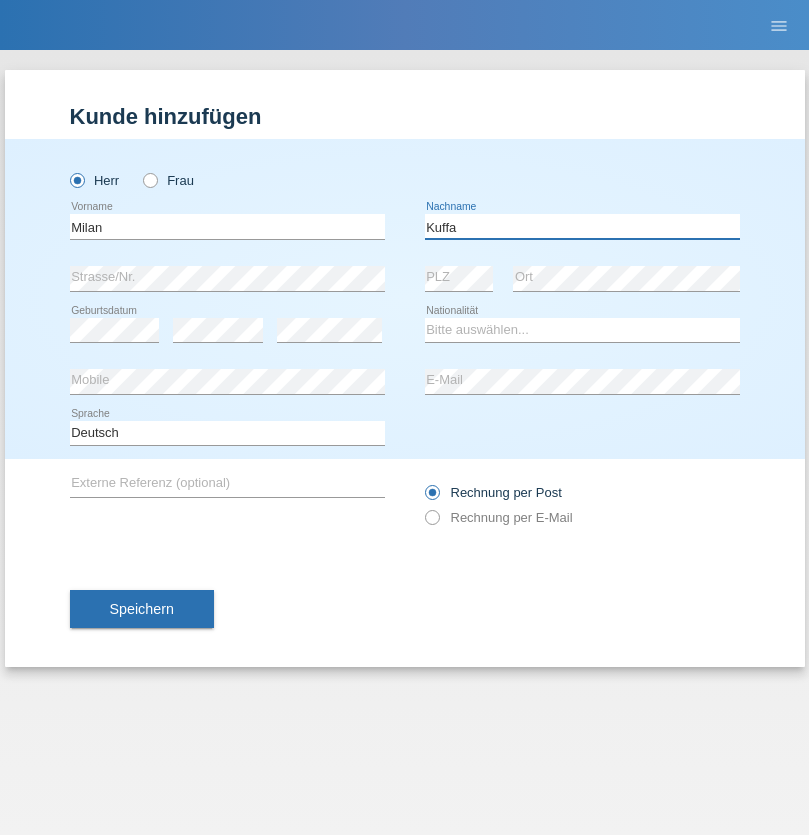 type on "Kuffa" 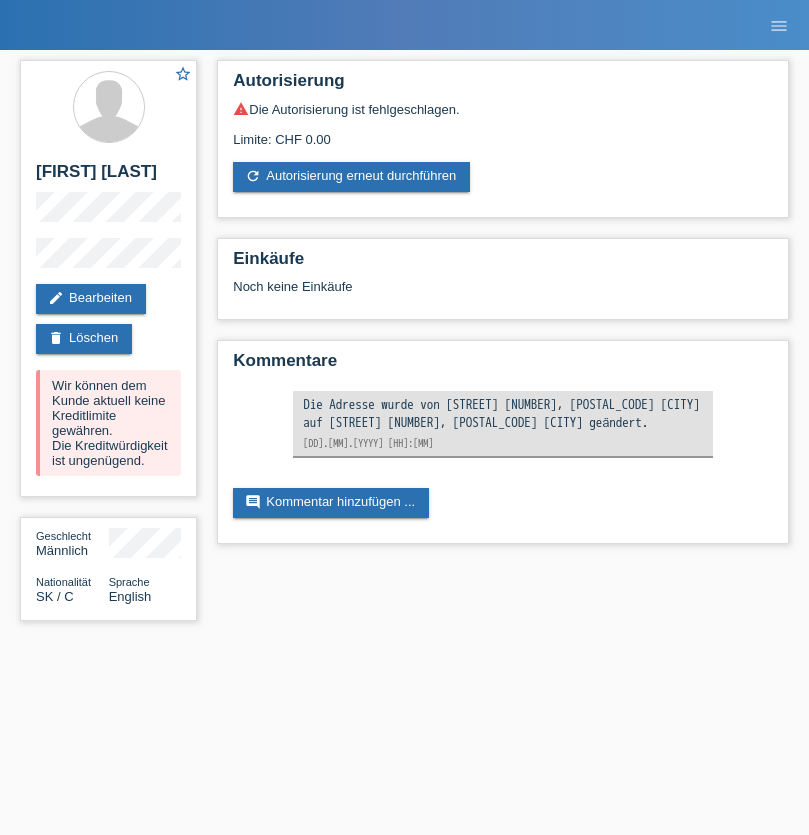 scroll, scrollTop: 0, scrollLeft: 0, axis: both 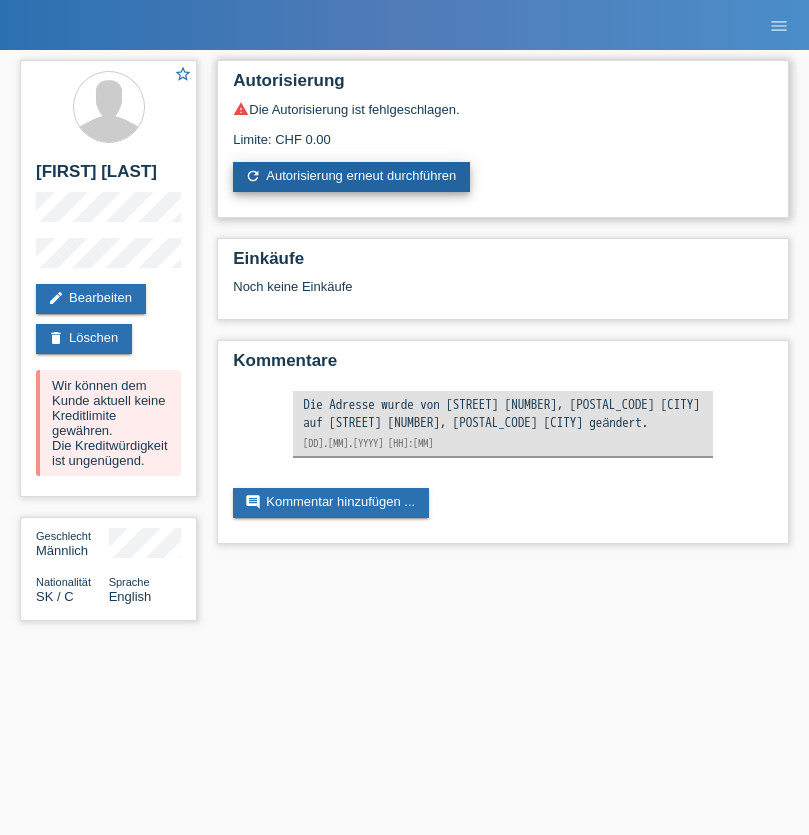 click on "refresh  Autorisierung erneut durchführen" at bounding box center [351, 177] 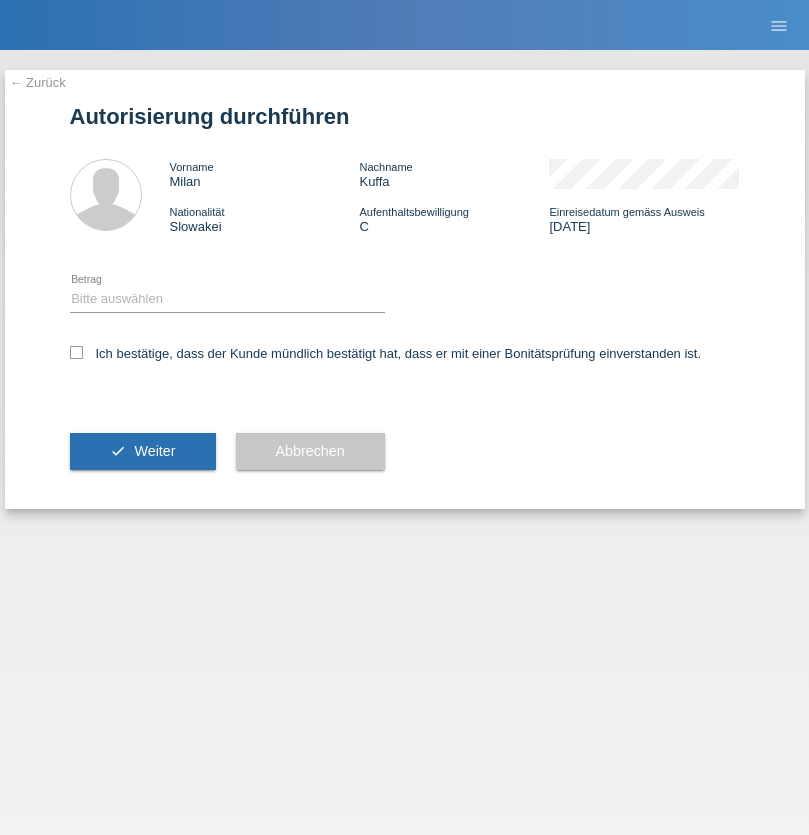 scroll, scrollTop: 0, scrollLeft: 0, axis: both 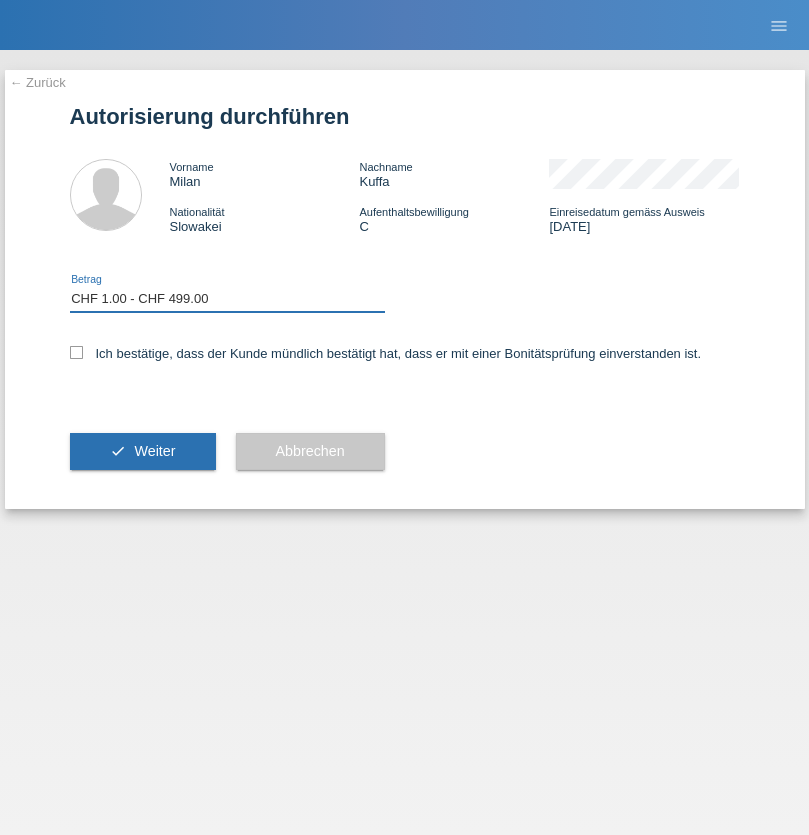 checkbox on "true" 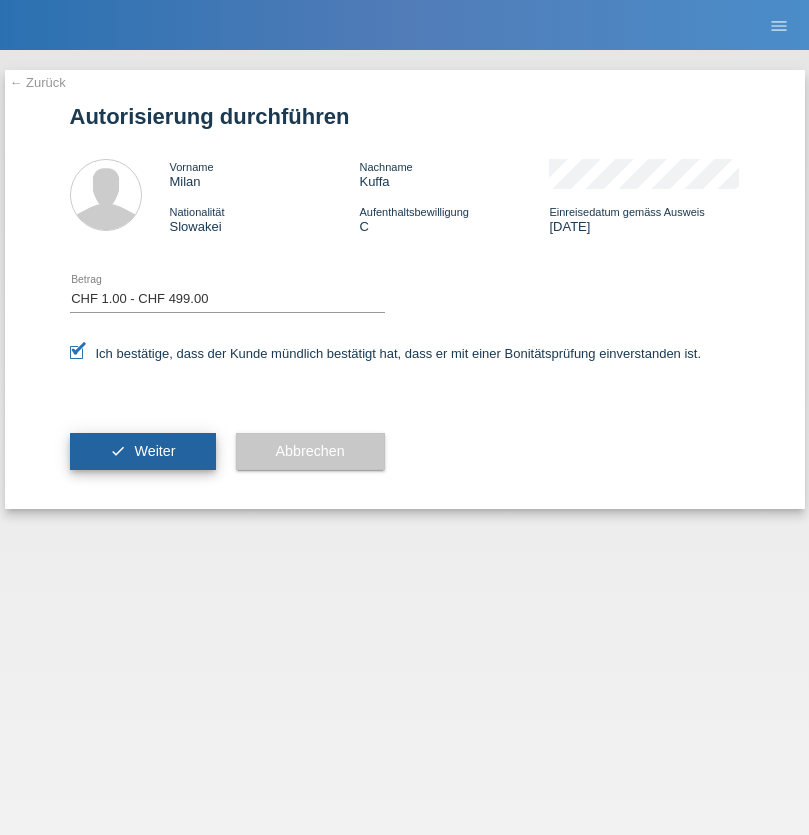 click on "Weiter" at bounding box center [154, 451] 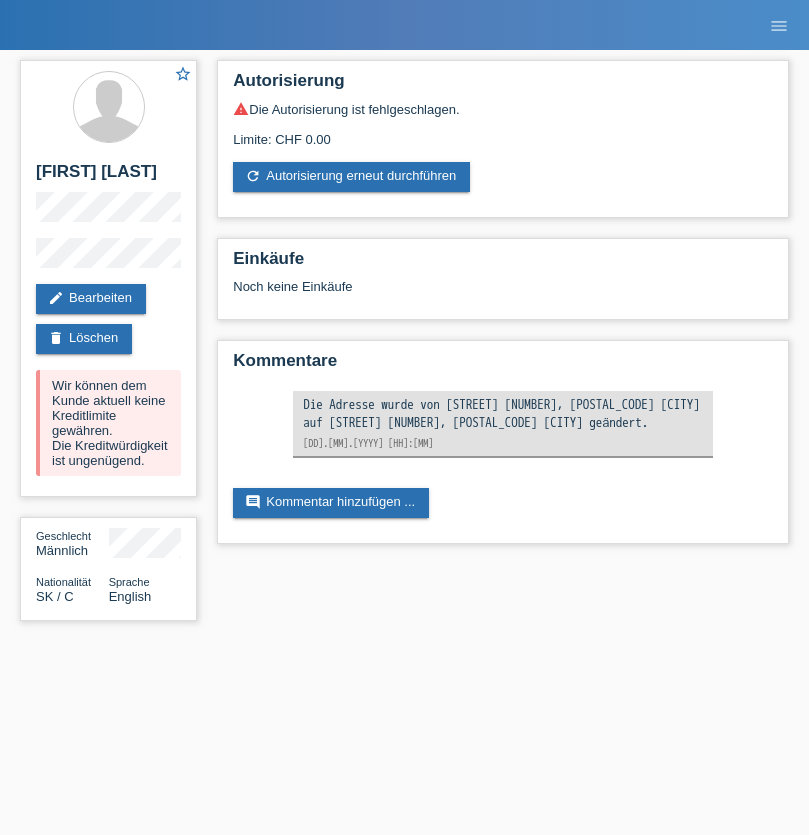 scroll, scrollTop: 0, scrollLeft: 0, axis: both 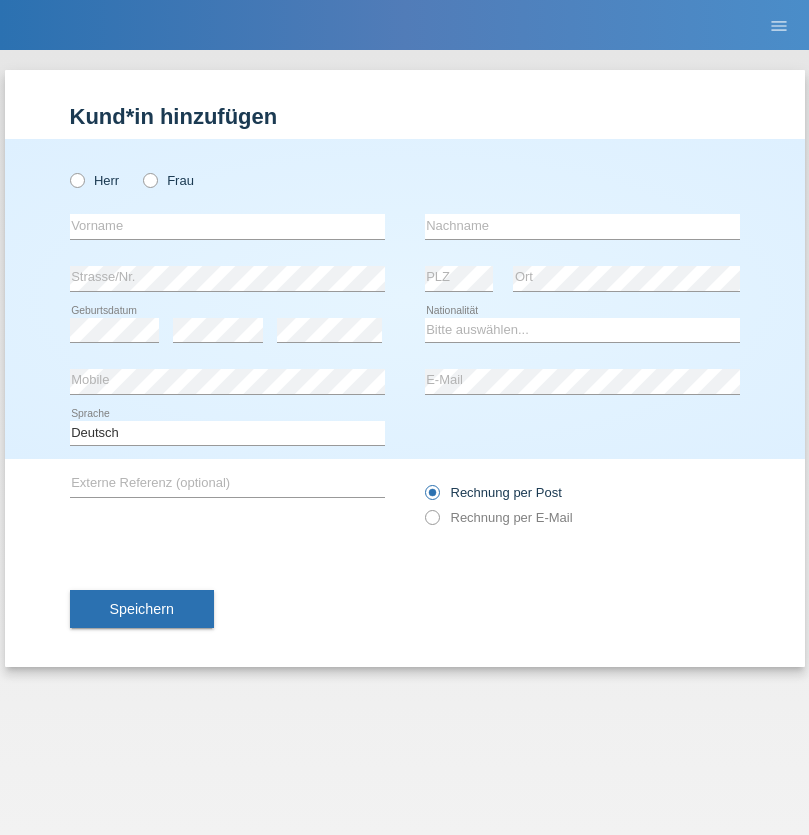 radio on "true" 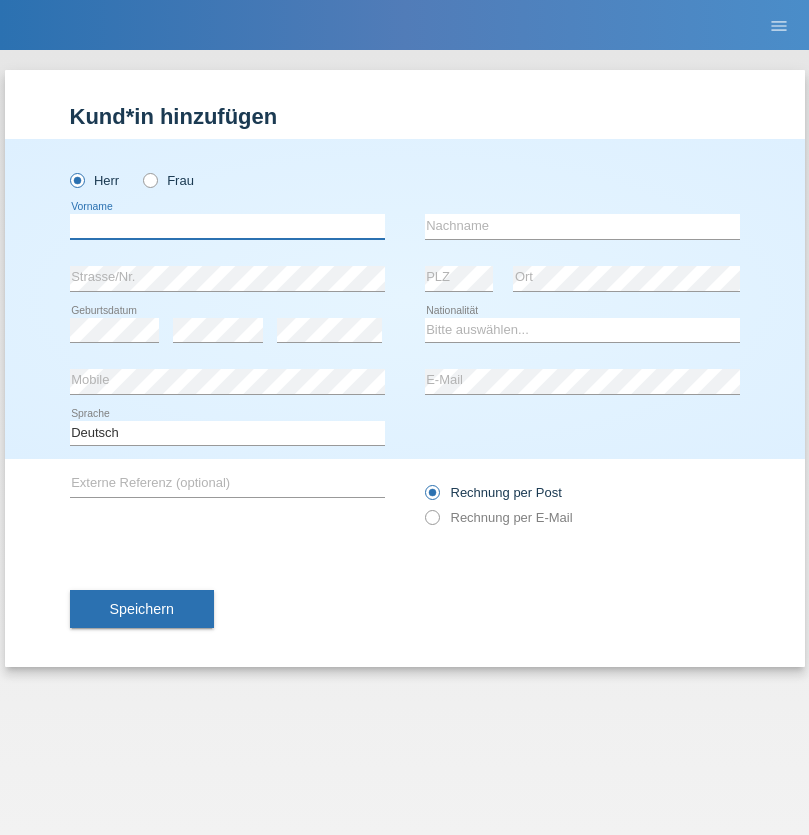 click at bounding box center (227, 226) 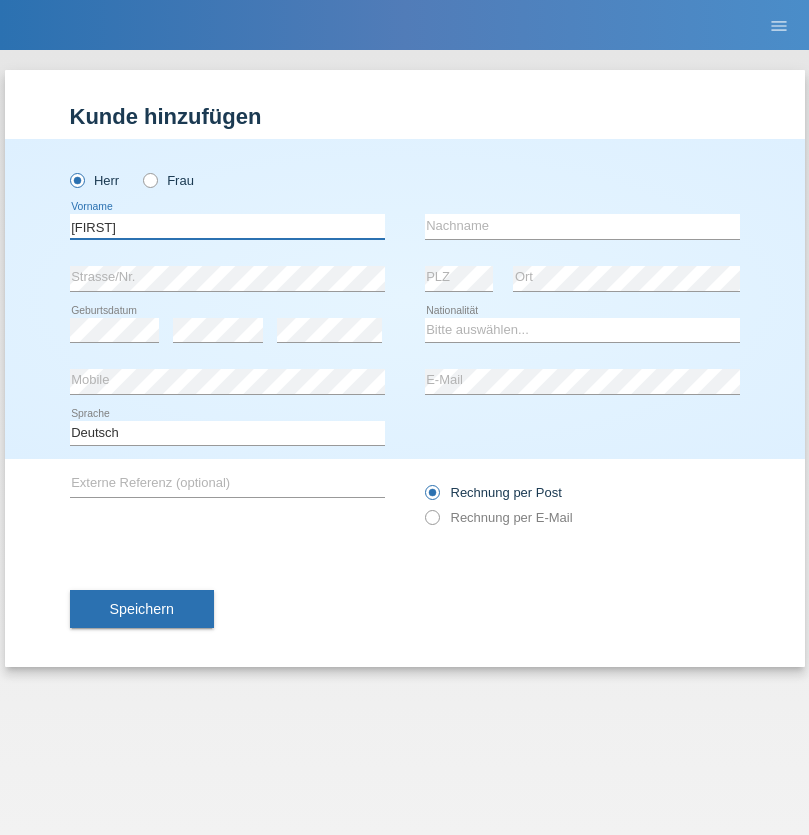 type on "Viktor" 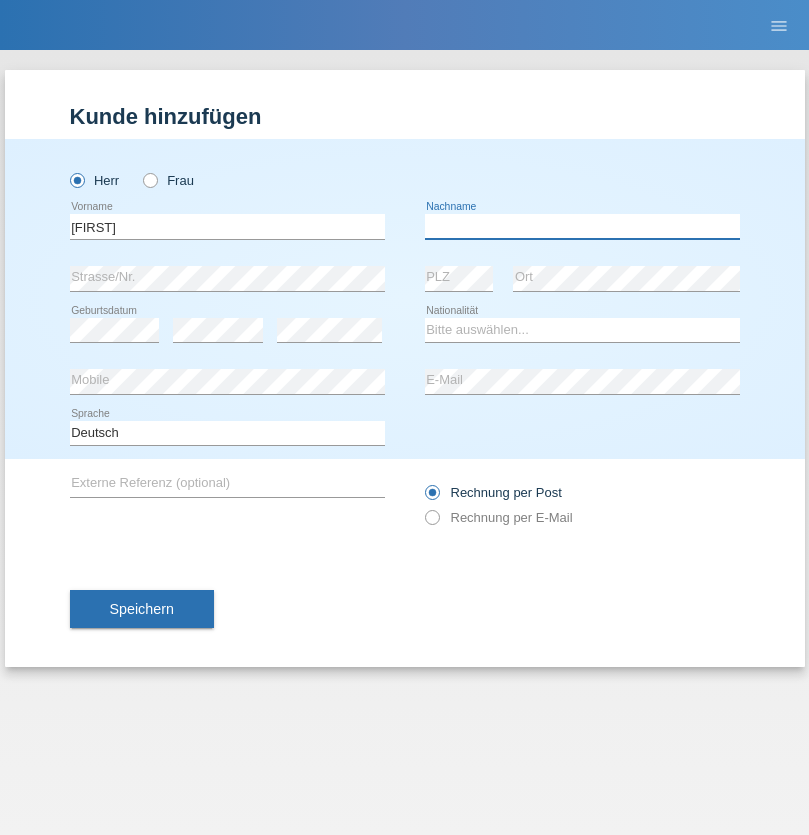 click at bounding box center (582, 226) 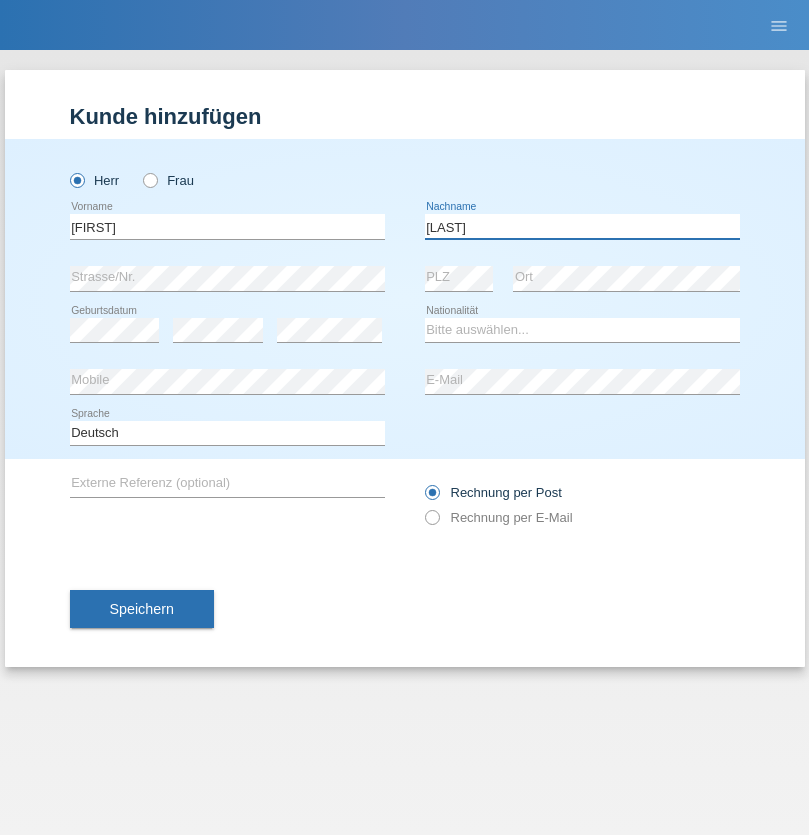 type on "Molnár" 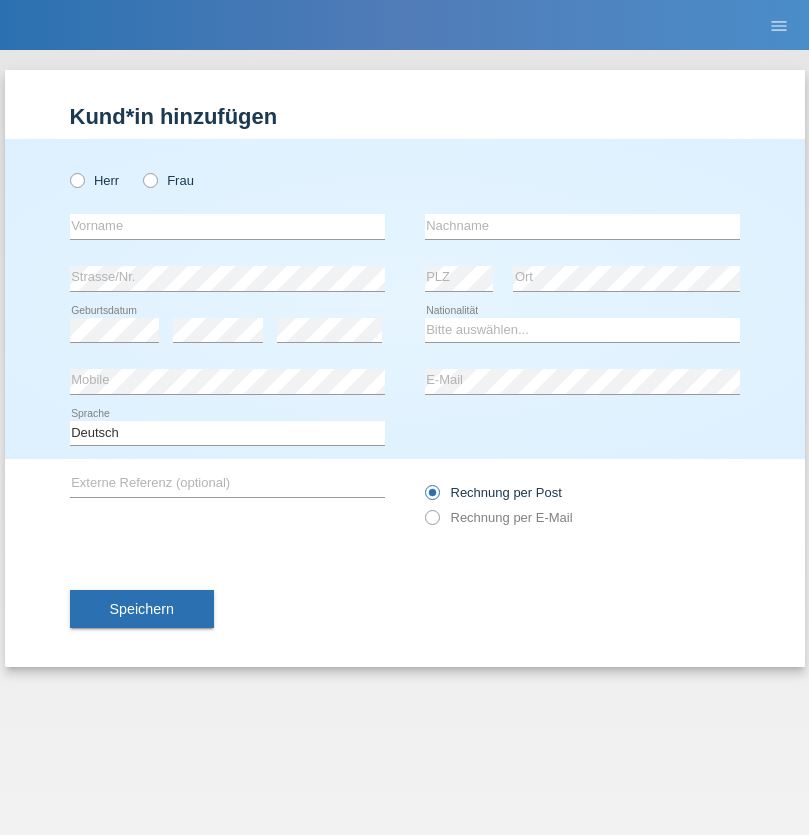 scroll, scrollTop: 0, scrollLeft: 0, axis: both 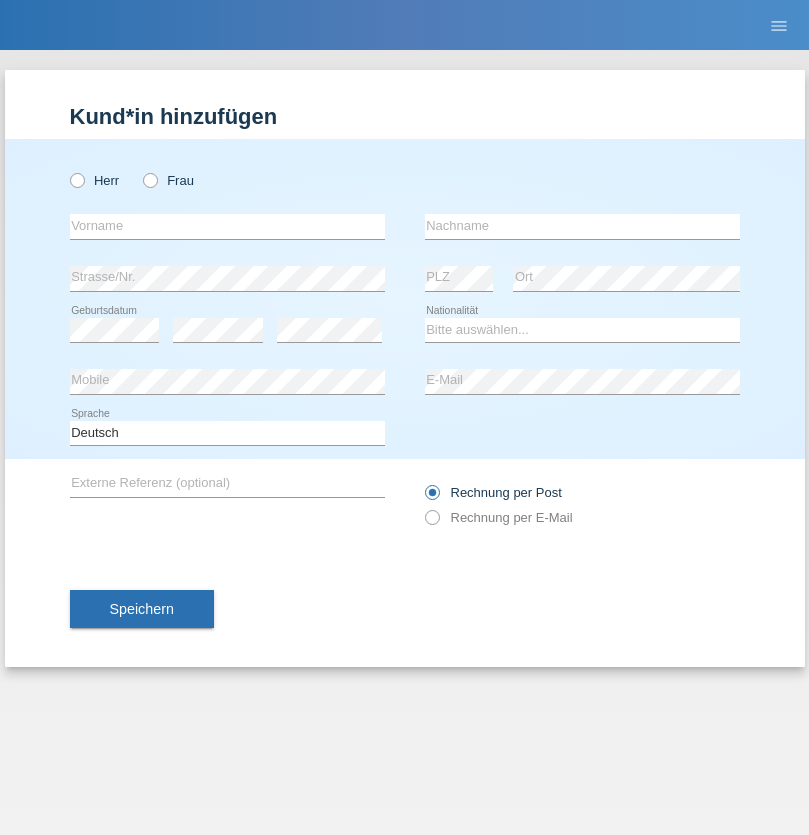 radio on "true" 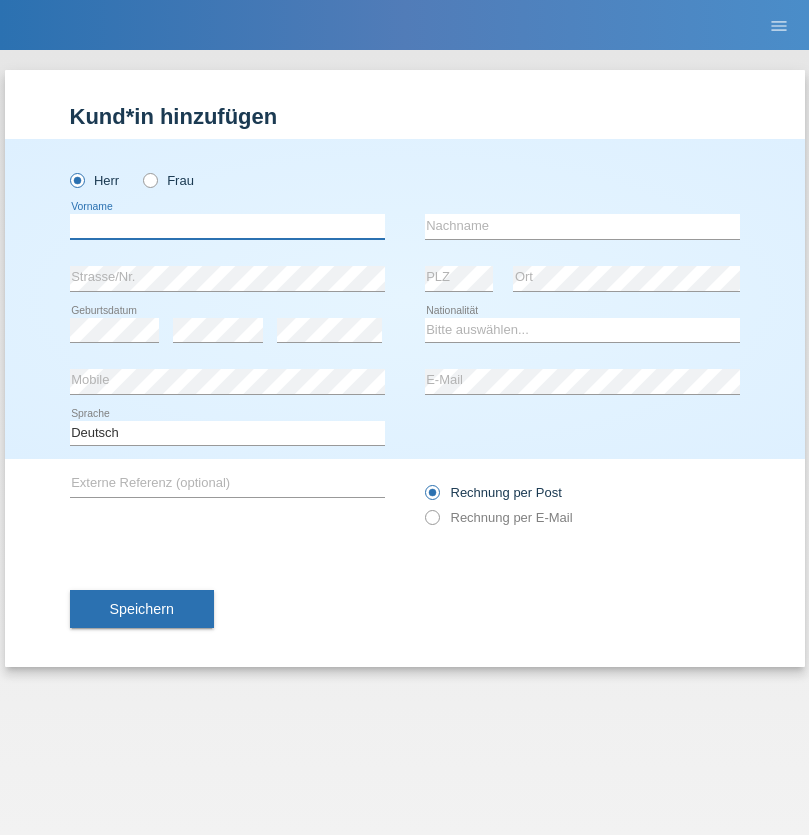 click at bounding box center (227, 226) 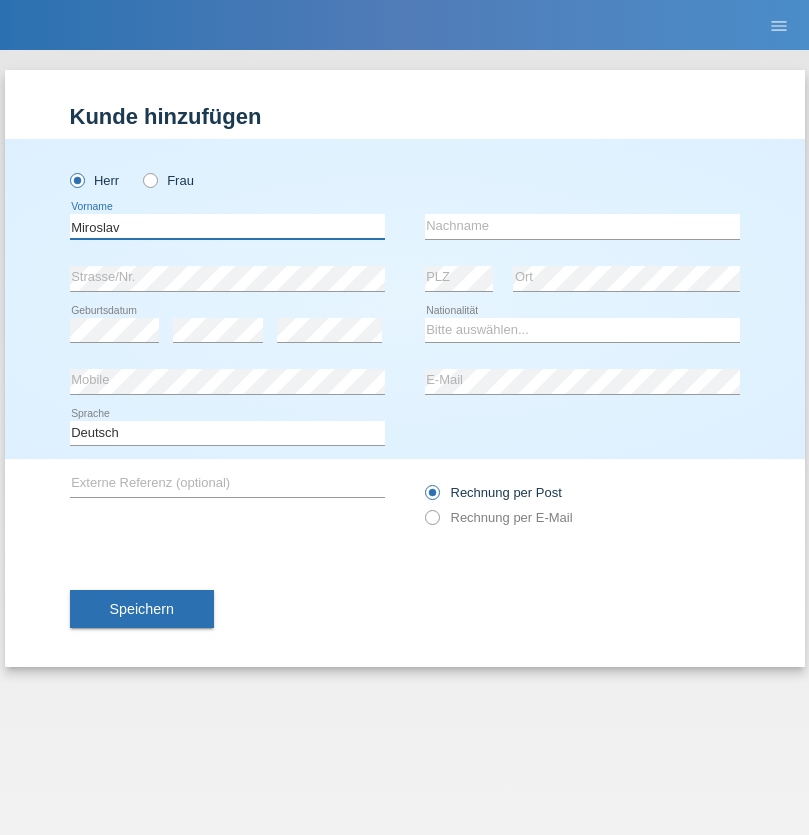 type on "Miroslav" 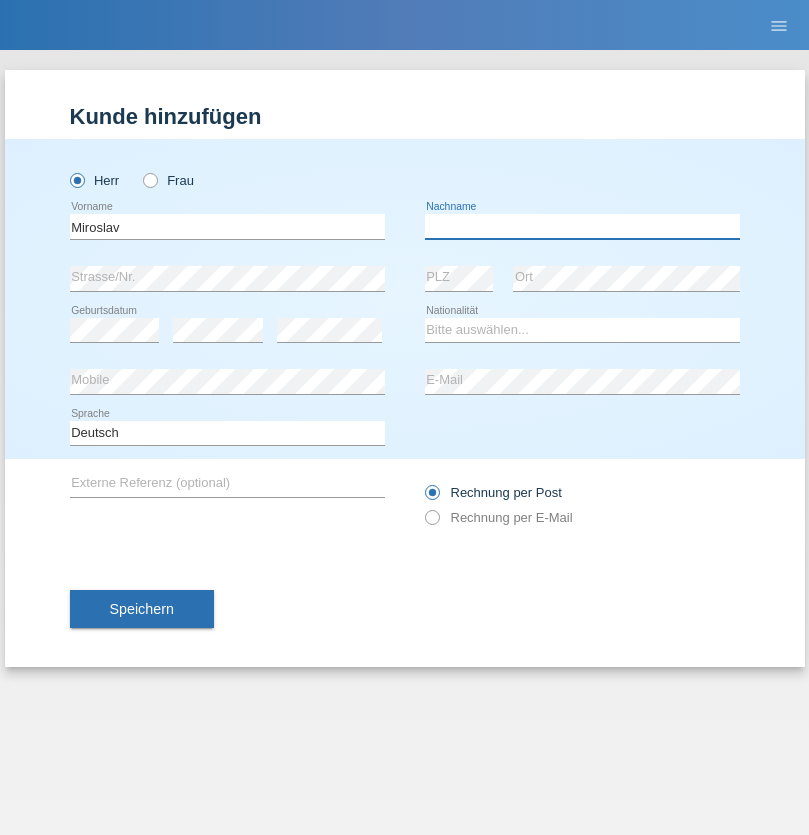 click at bounding box center (582, 226) 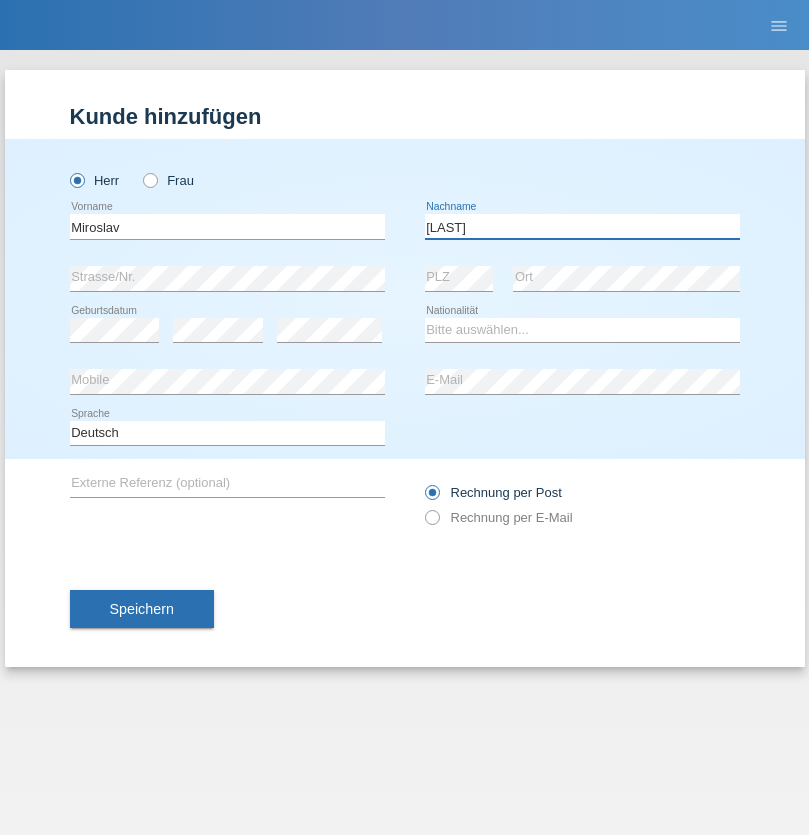 type on "[LAST]" 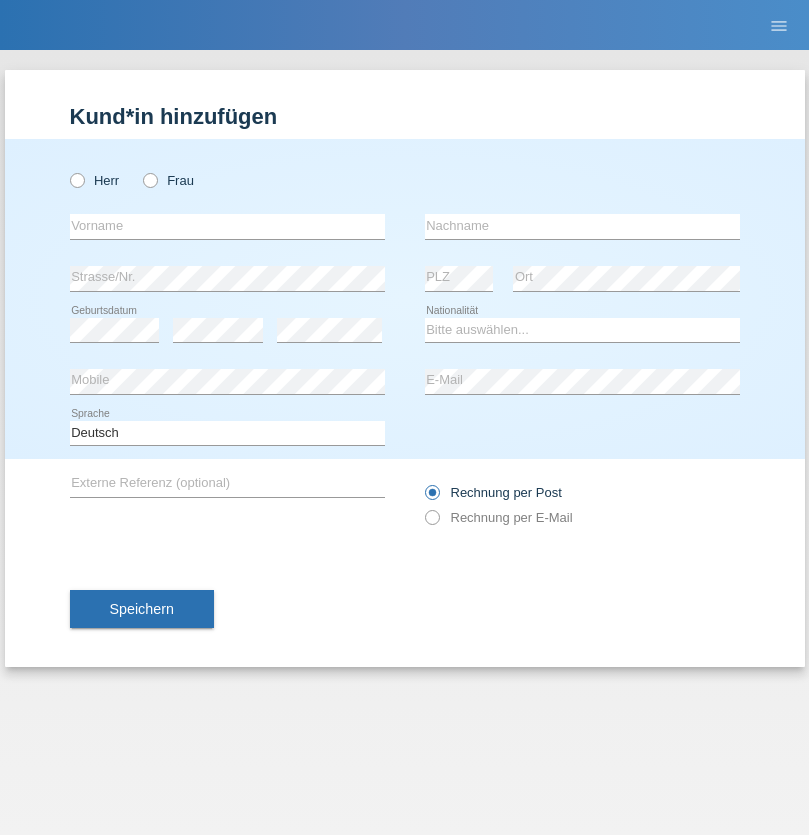 scroll, scrollTop: 0, scrollLeft: 0, axis: both 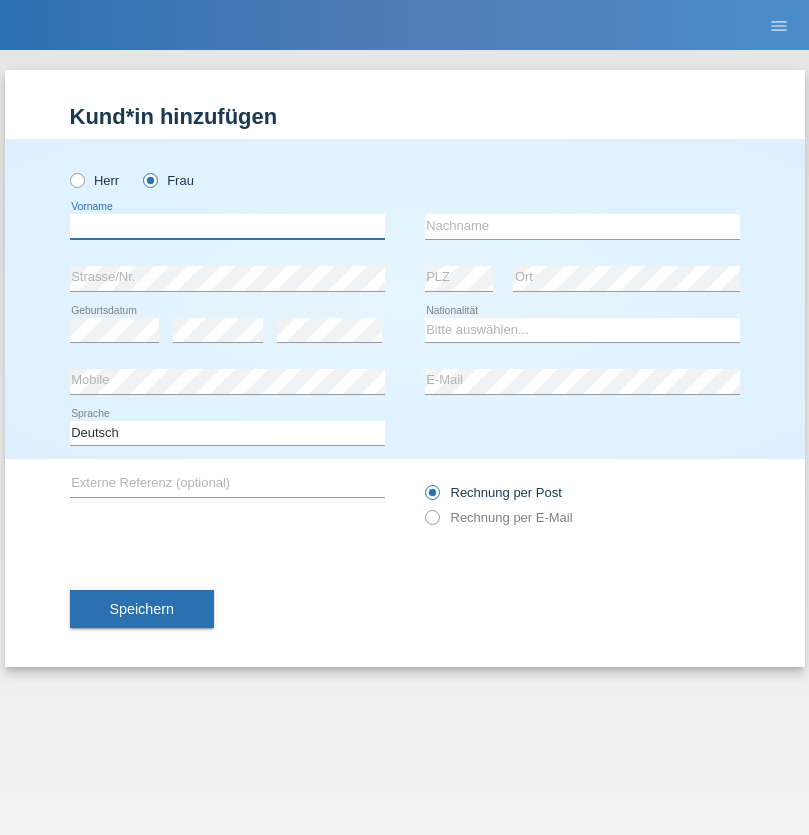 click at bounding box center (227, 226) 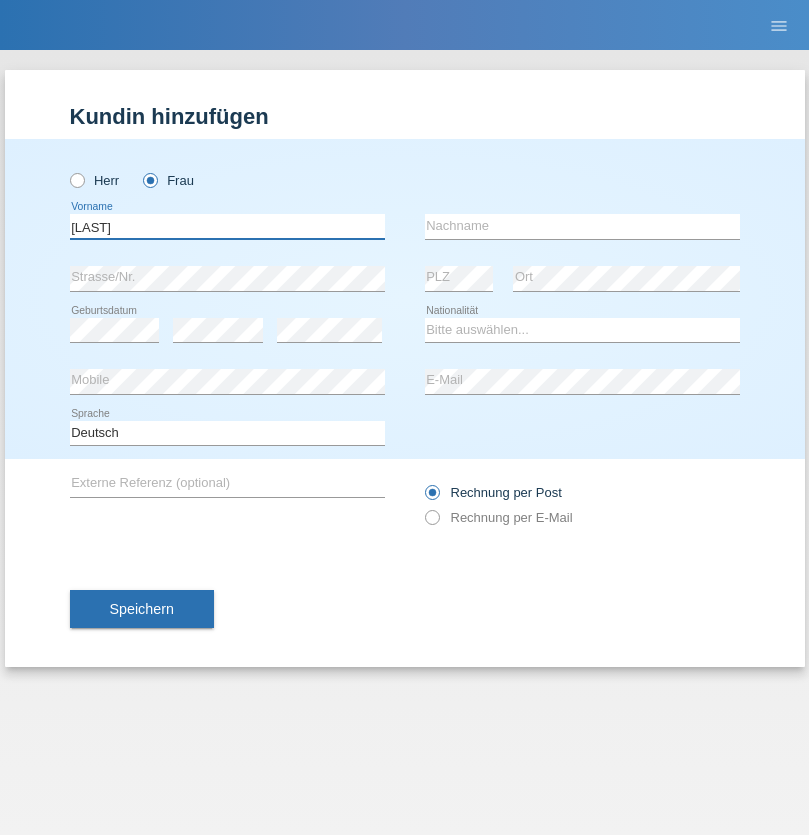 type on "Latifah" 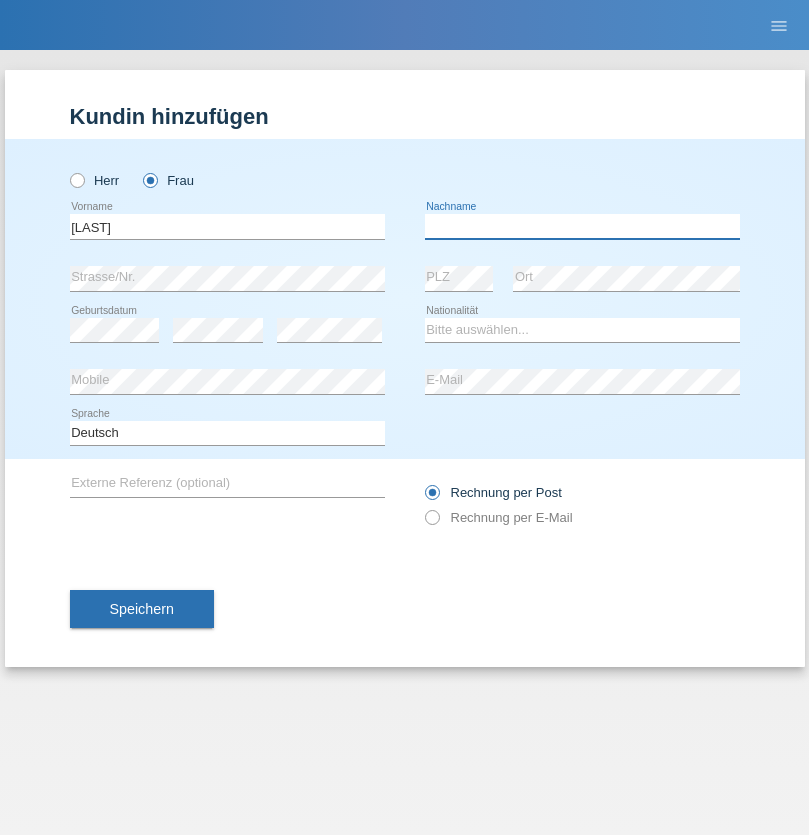 click at bounding box center (582, 226) 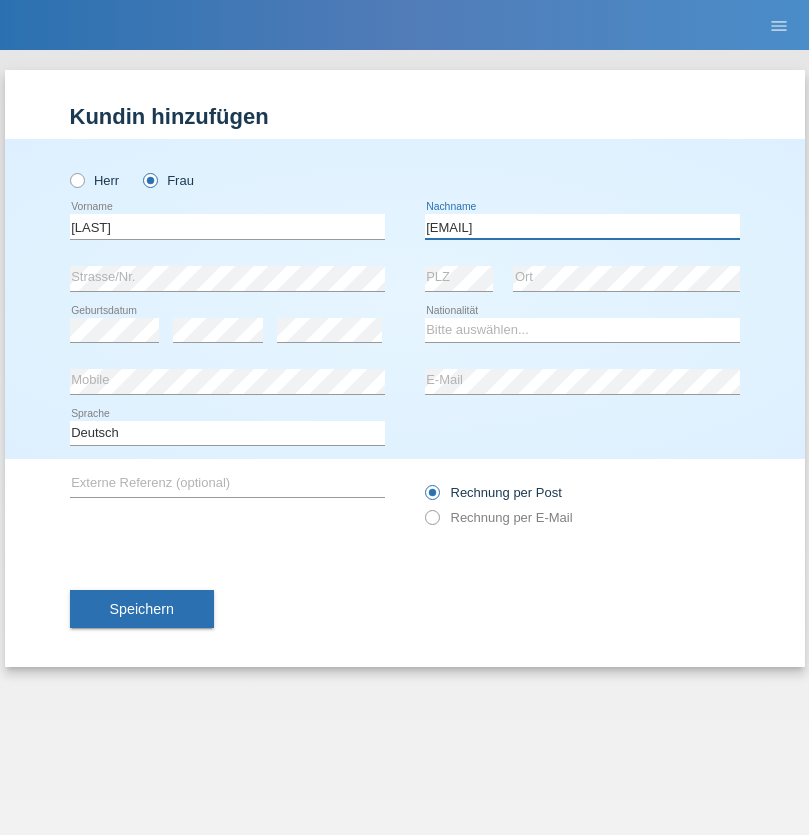 type on "[EMAIL]@[DOMAIN].com" 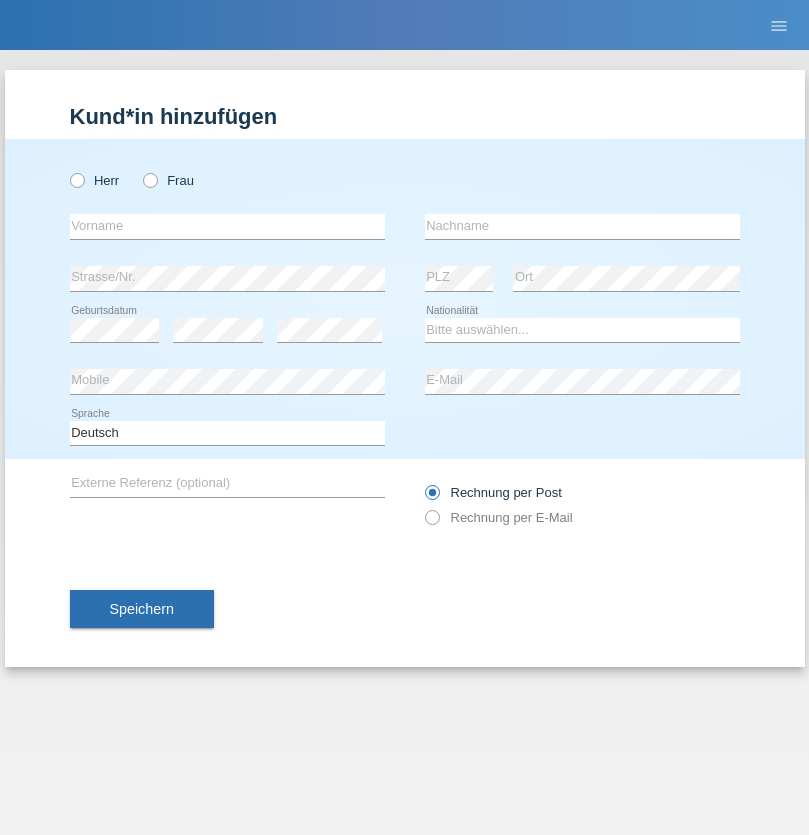 scroll, scrollTop: 0, scrollLeft: 0, axis: both 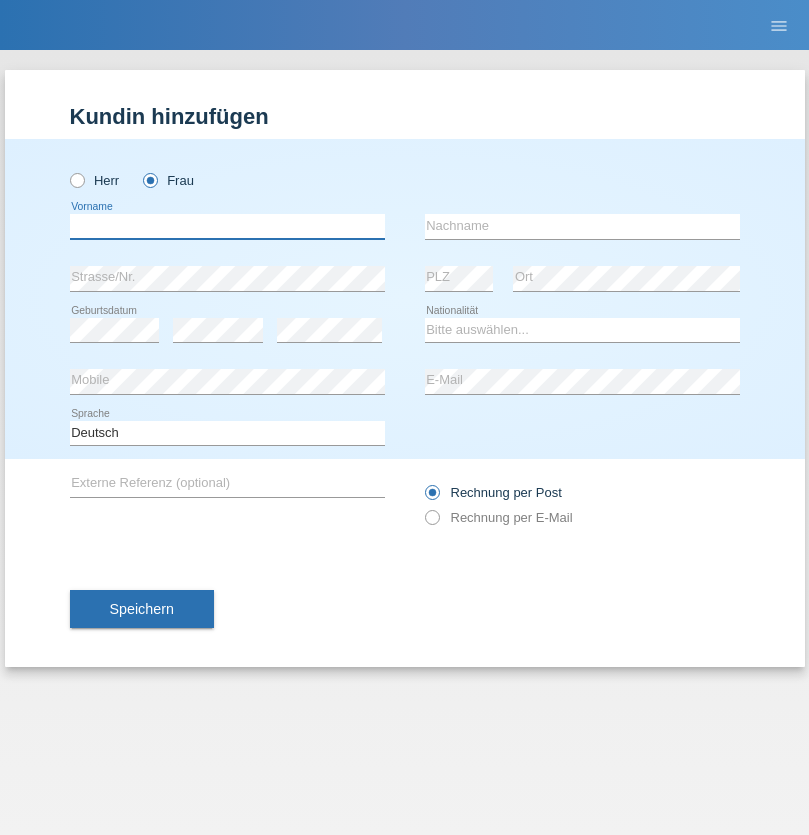 click at bounding box center [227, 226] 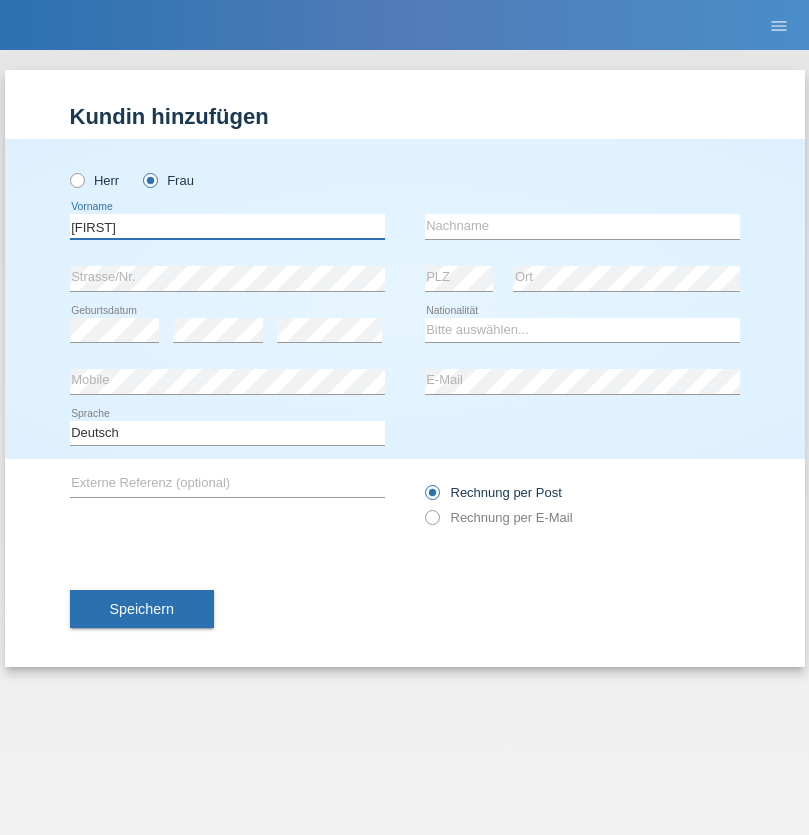 type on "[FIRST]" 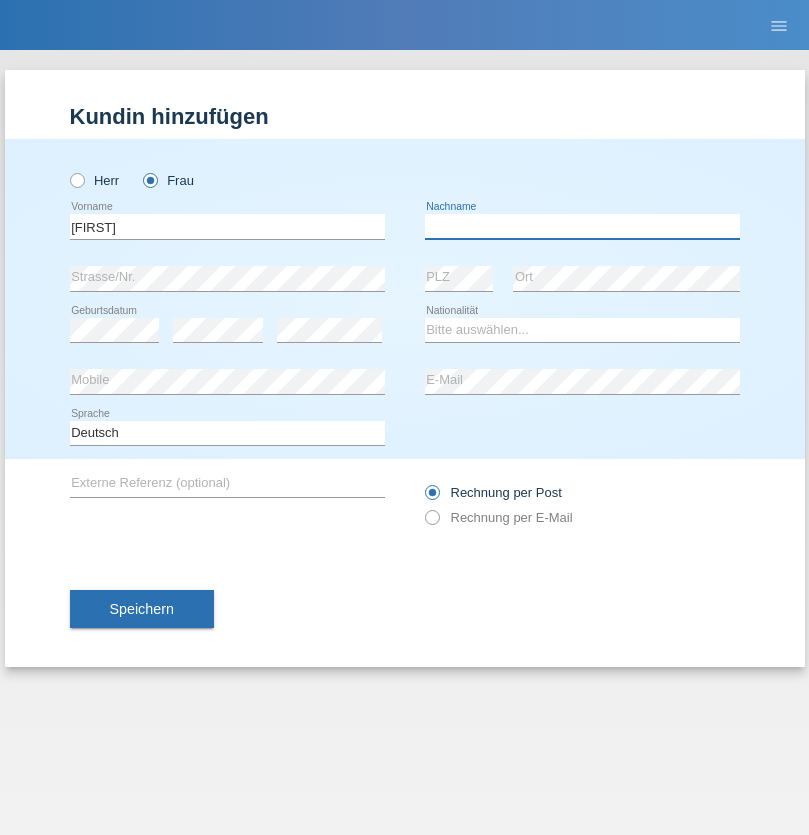 click at bounding box center (582, 226) 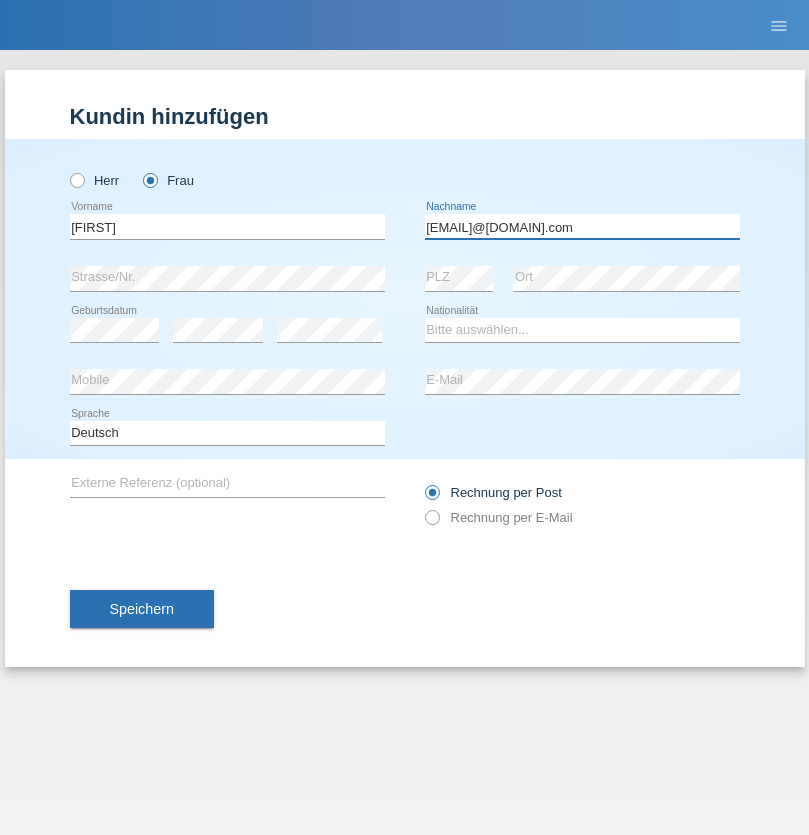 type on "[EMAIL]@[DOMAIN].com" 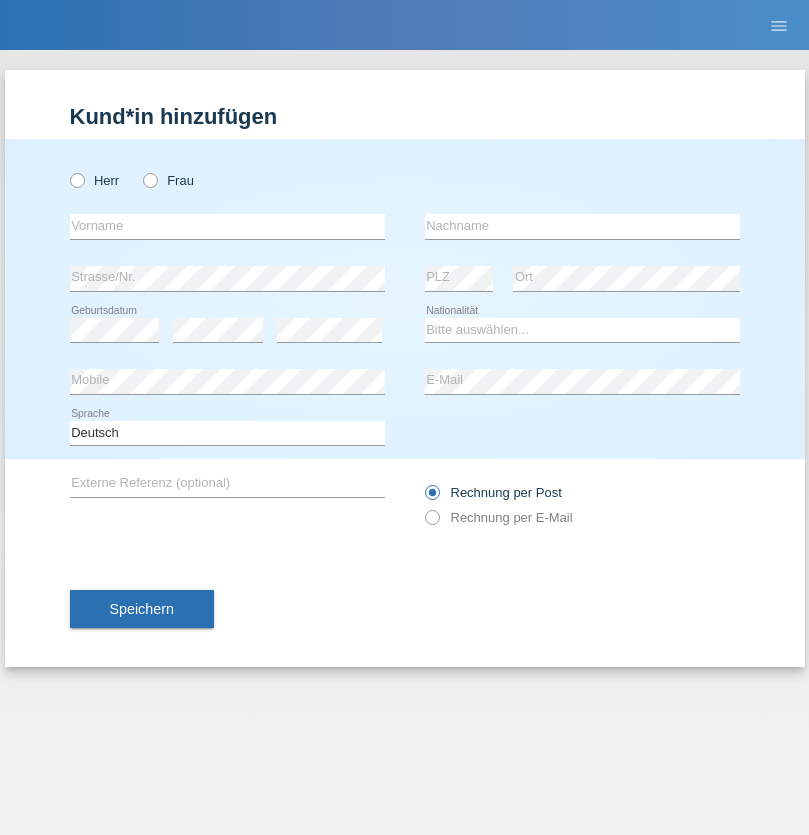 scroll, scrollTop: 0, scrollLeft: 0, axis: both 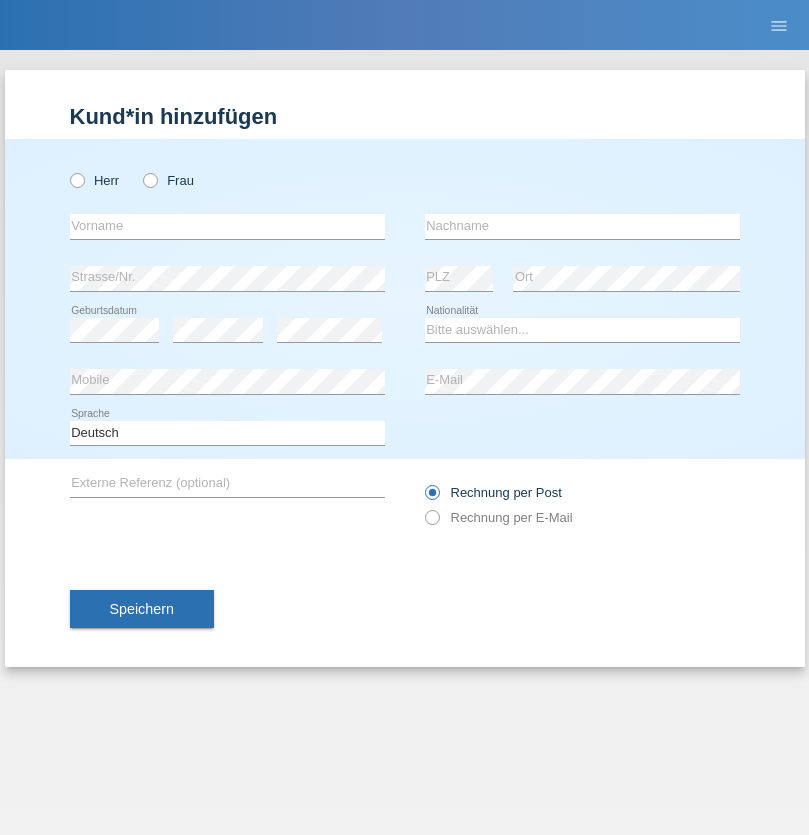 radio on "true" 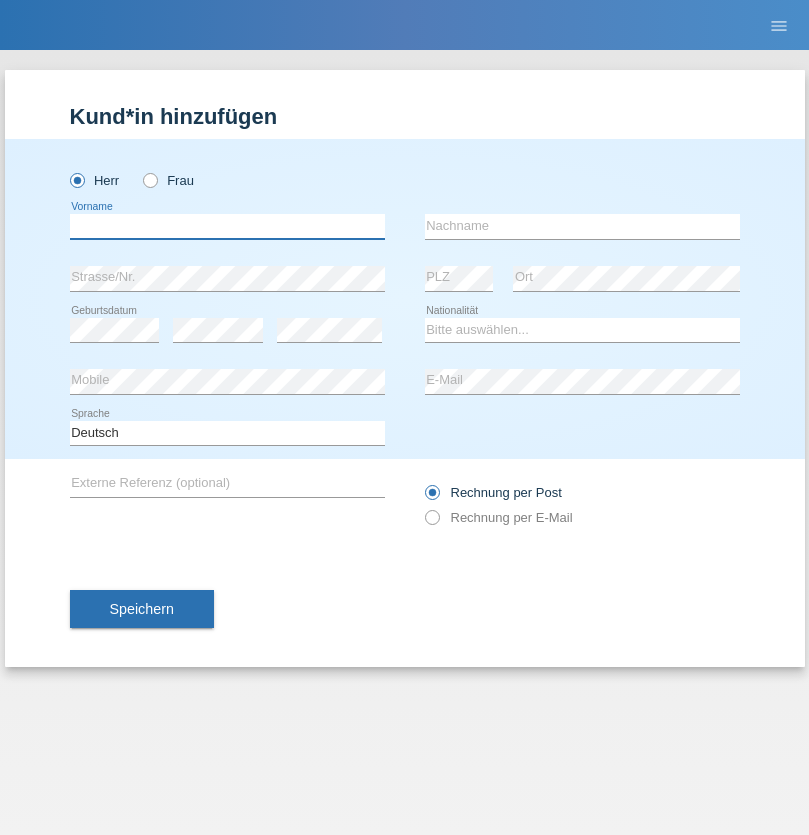 click at bounding box center (227, 226) 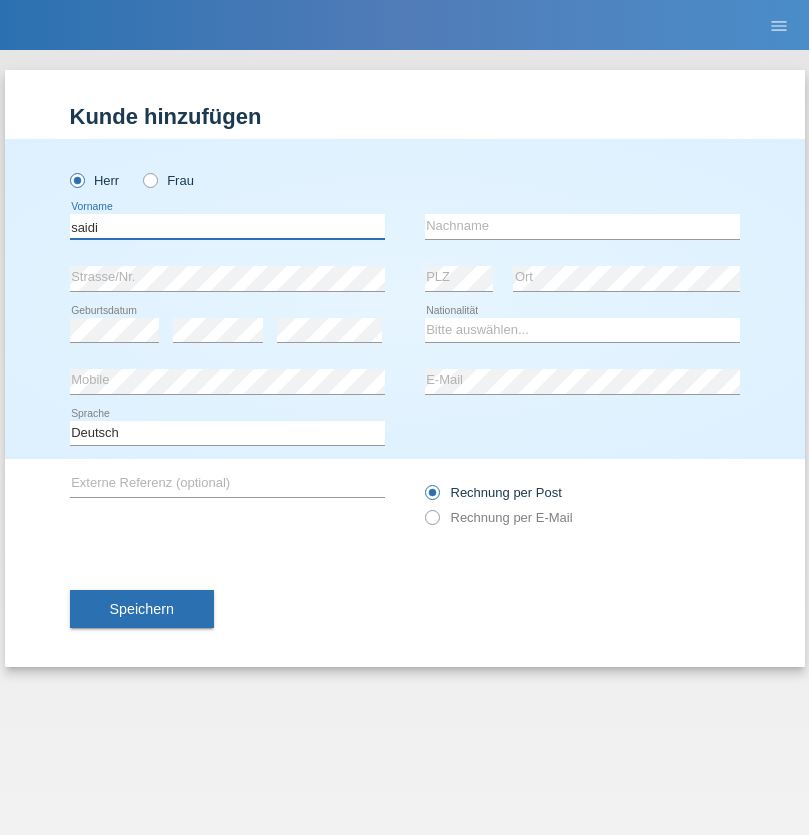 type on "saidi" 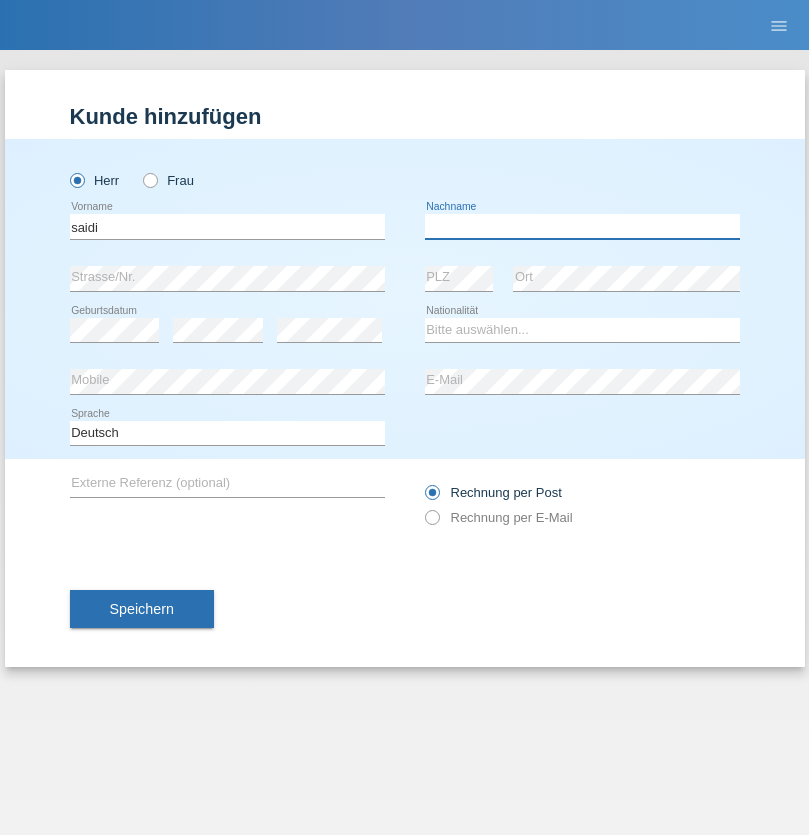 click at bounding box center [582, 226] 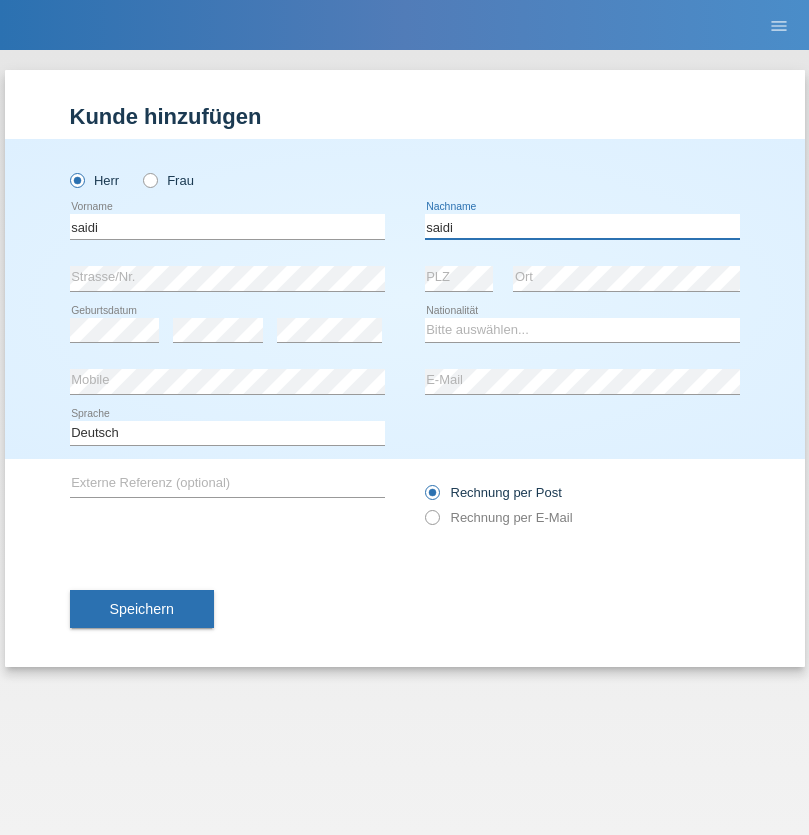 type on "saidi" 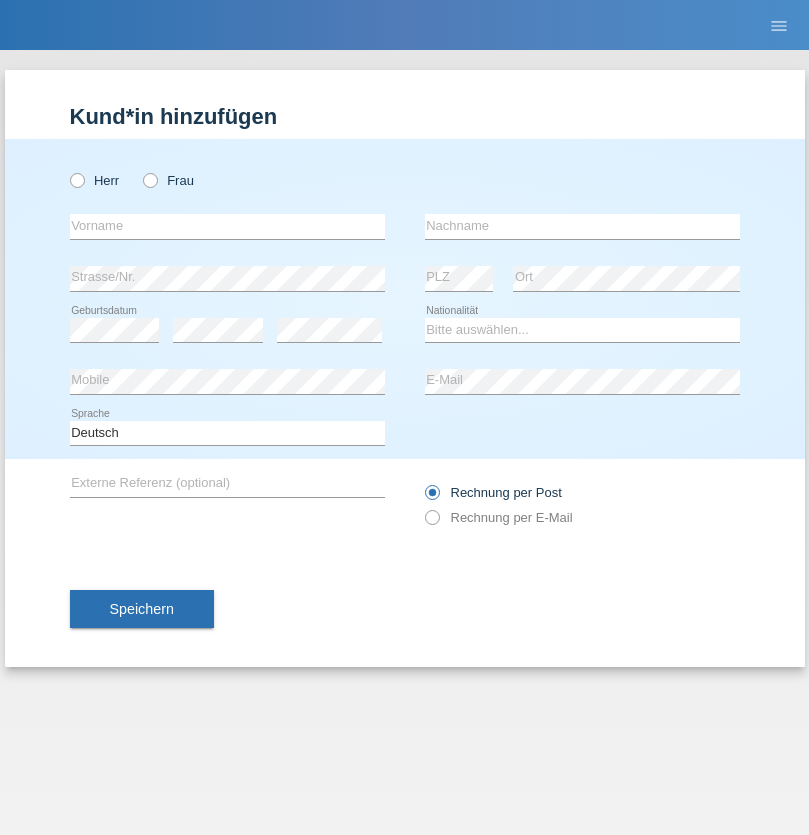 scroll, scrollTop: 0, scrollLeft: 0, axis: both 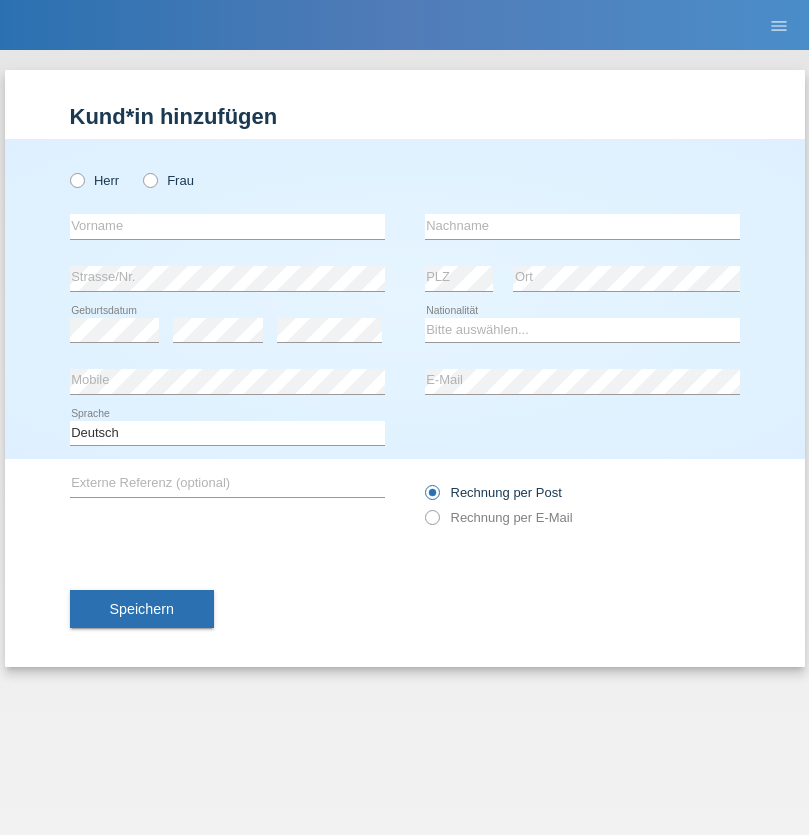 radio on "true" 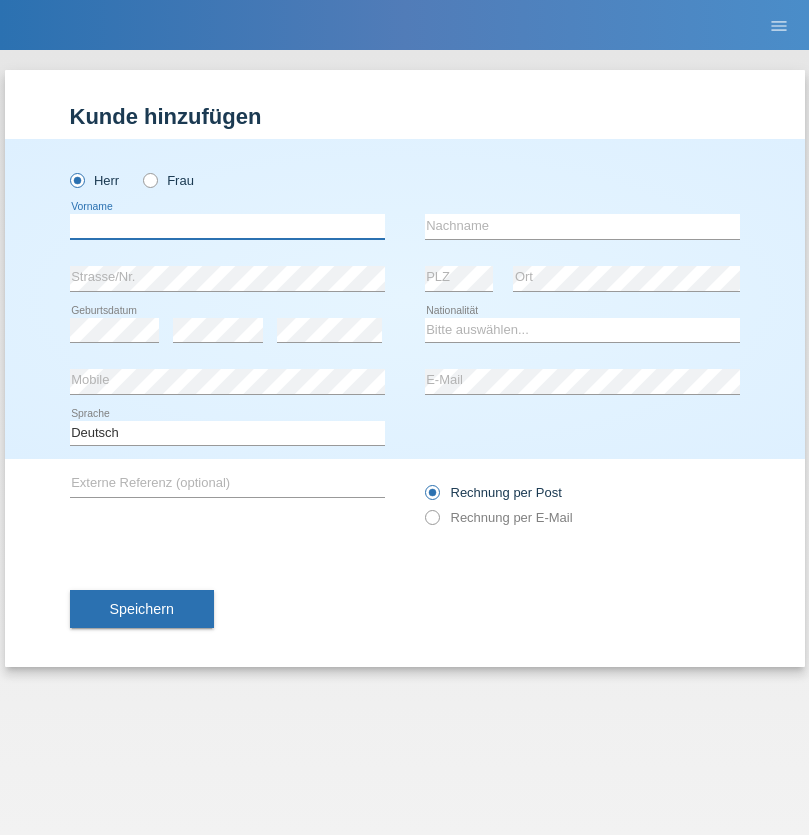 click at bounding box center (227, 226) 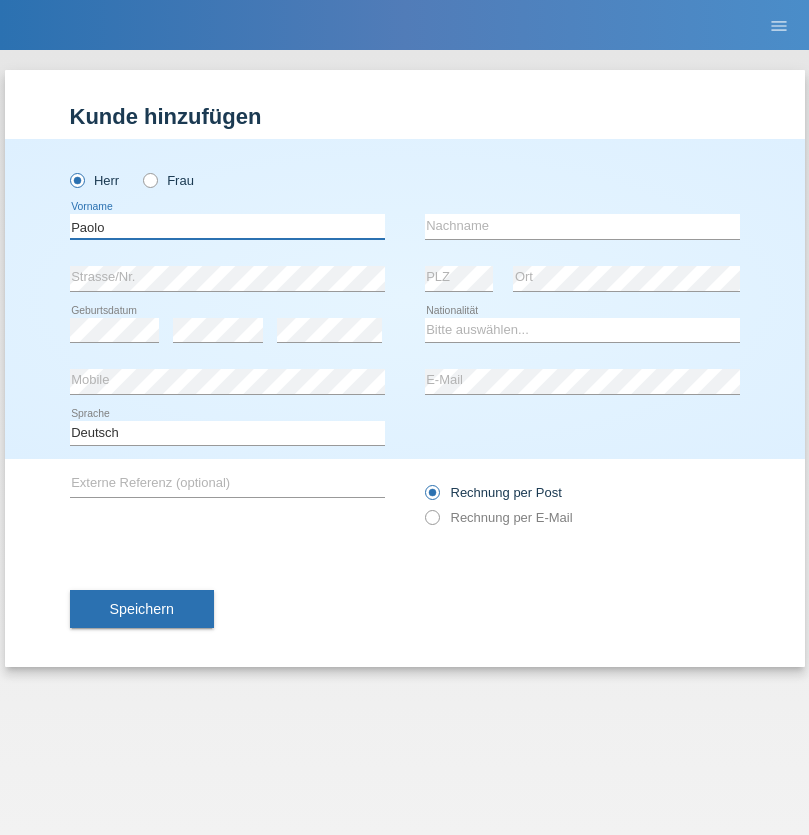 type on "Paolo" 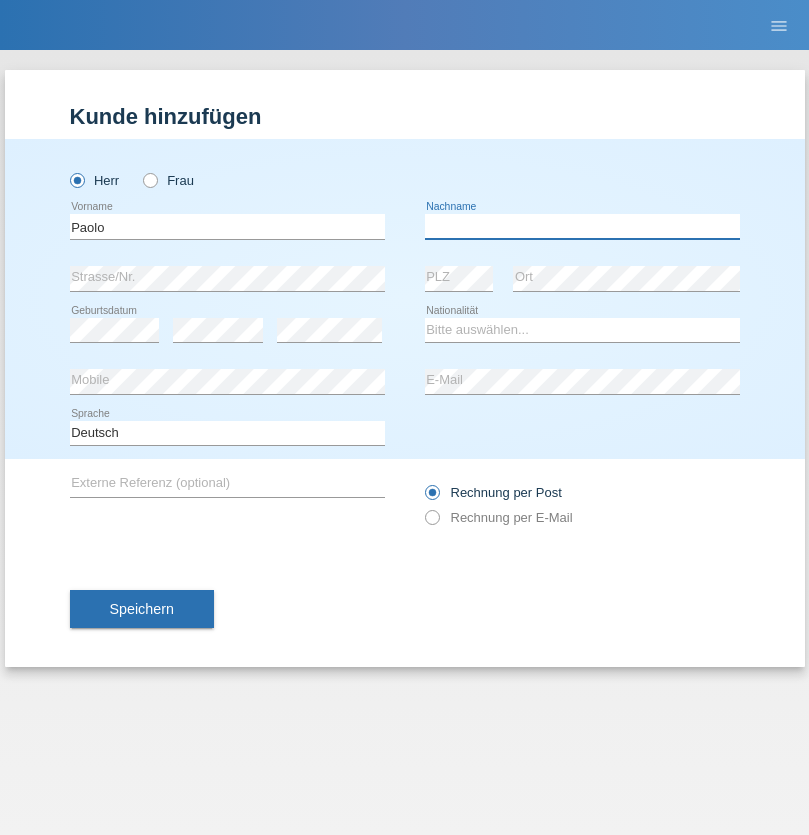 click at bounding box center (582, 226) 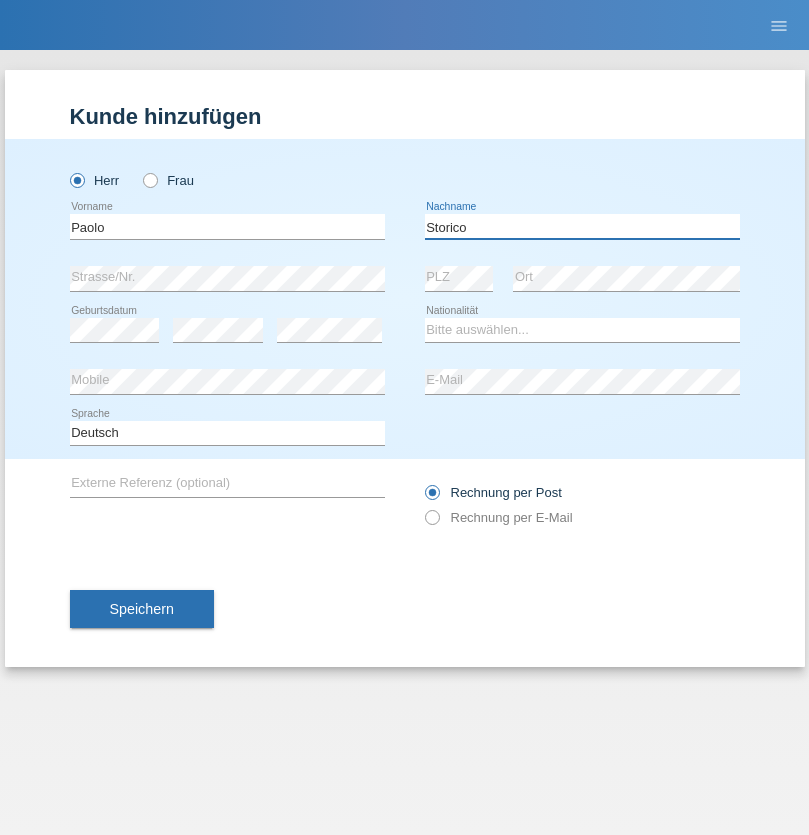 type on "Storico" 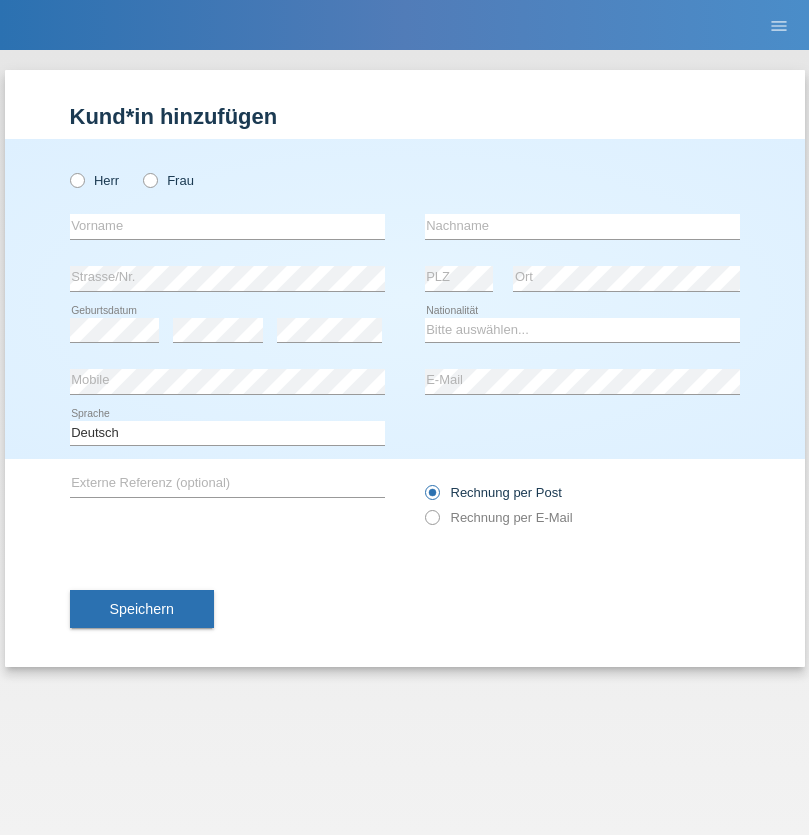 scroll, scrollTop: 0, scrollLeft: 0, axis: both 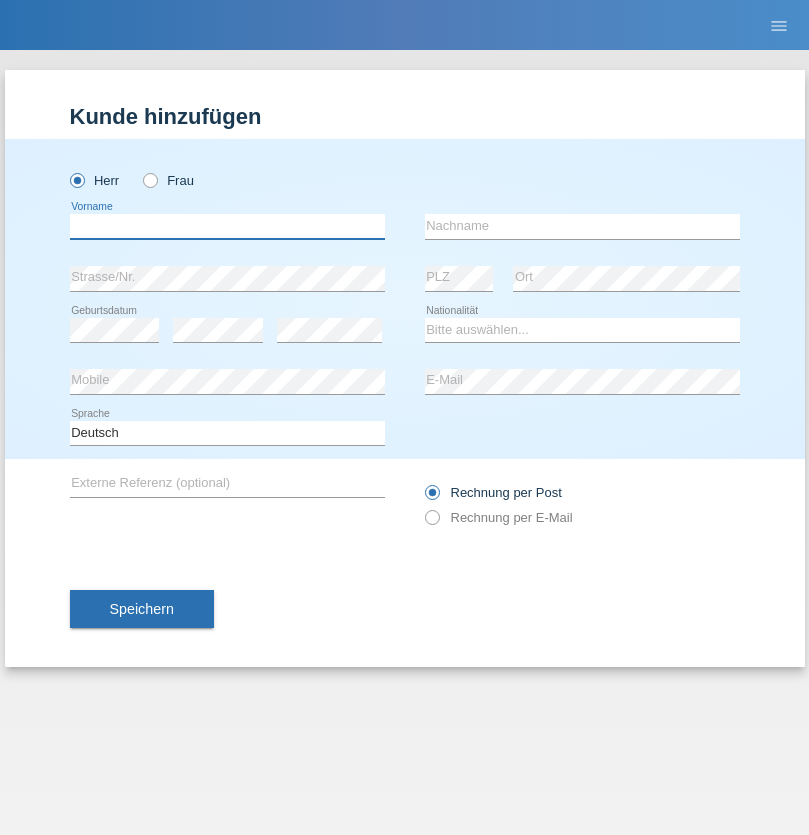 click at bounding box center [227, 226] 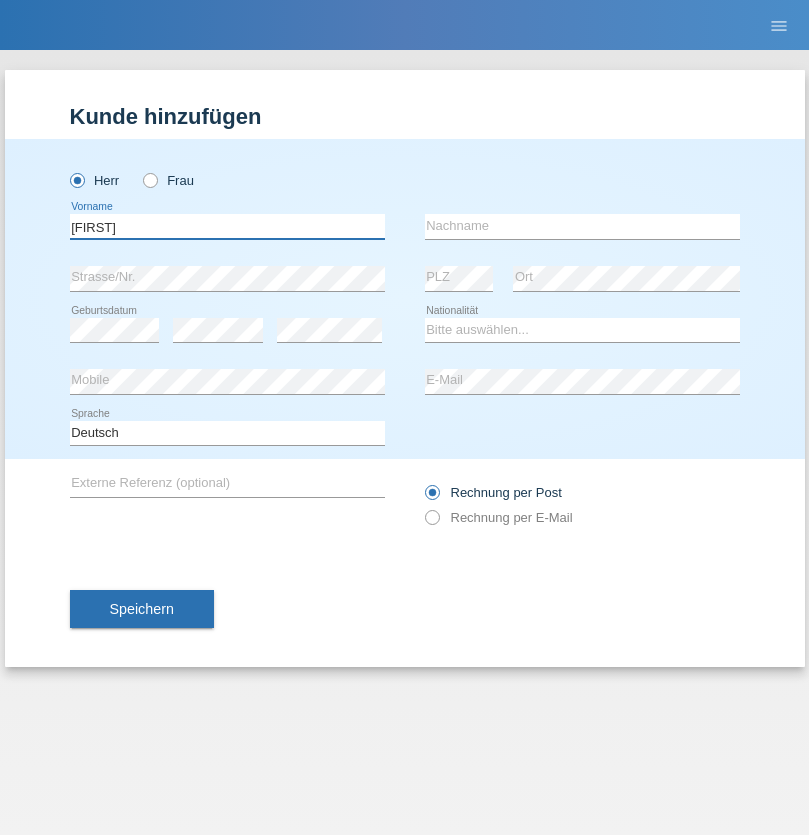 type on "[FIRST]" 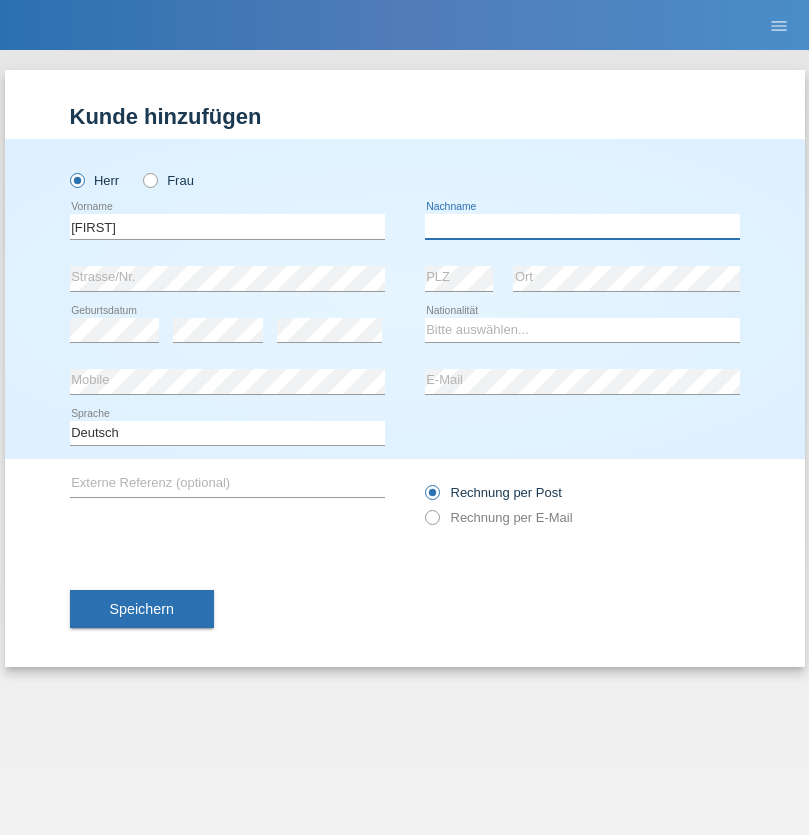 click at bounding box center (582, 226) 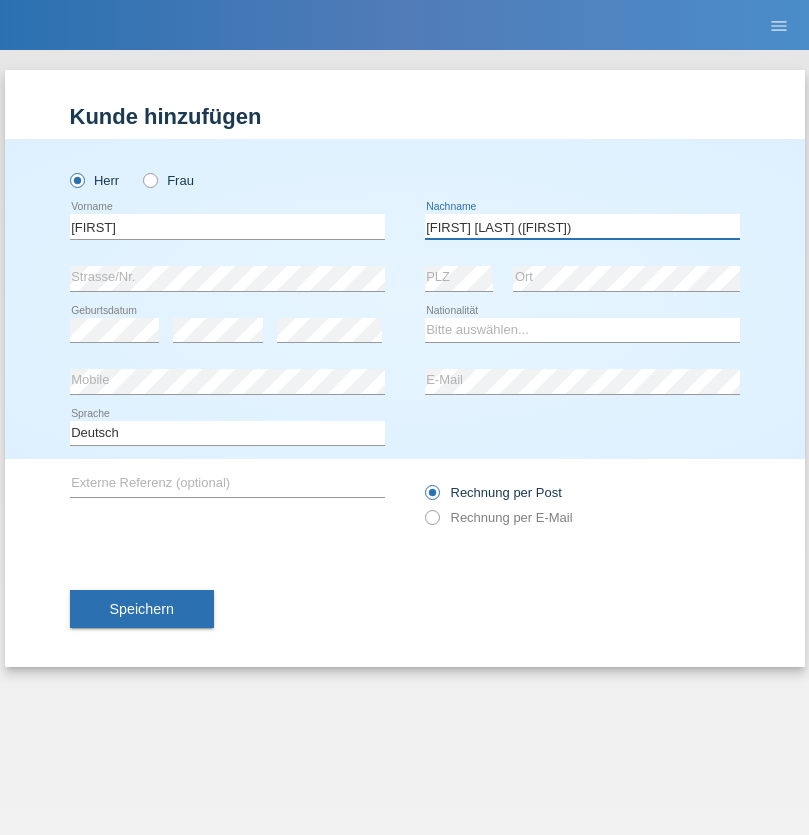 type on "[FIRST] [LAST] ([FIRST])" 